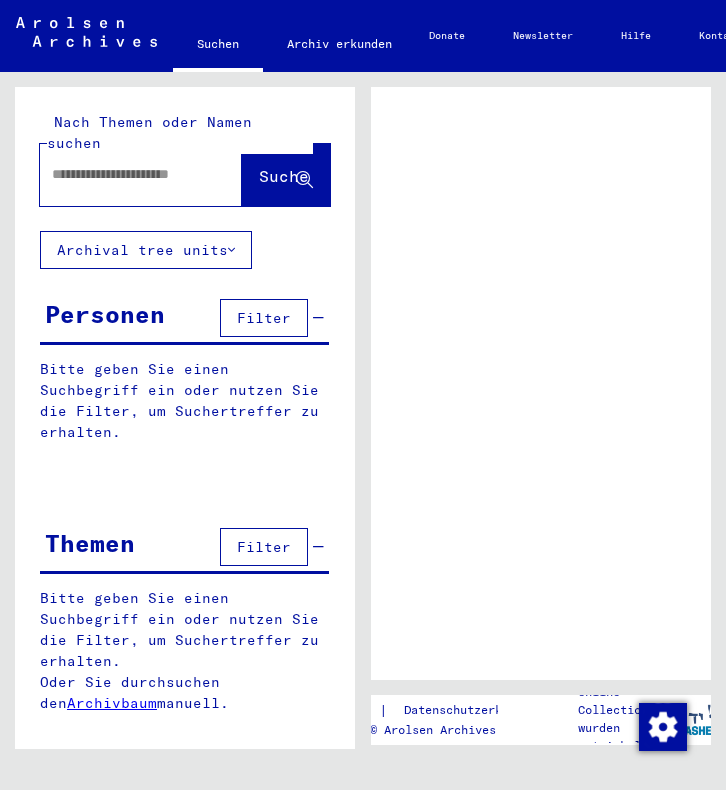 scroll, scrollTop: 0, scrollLeft: 0, axis: both 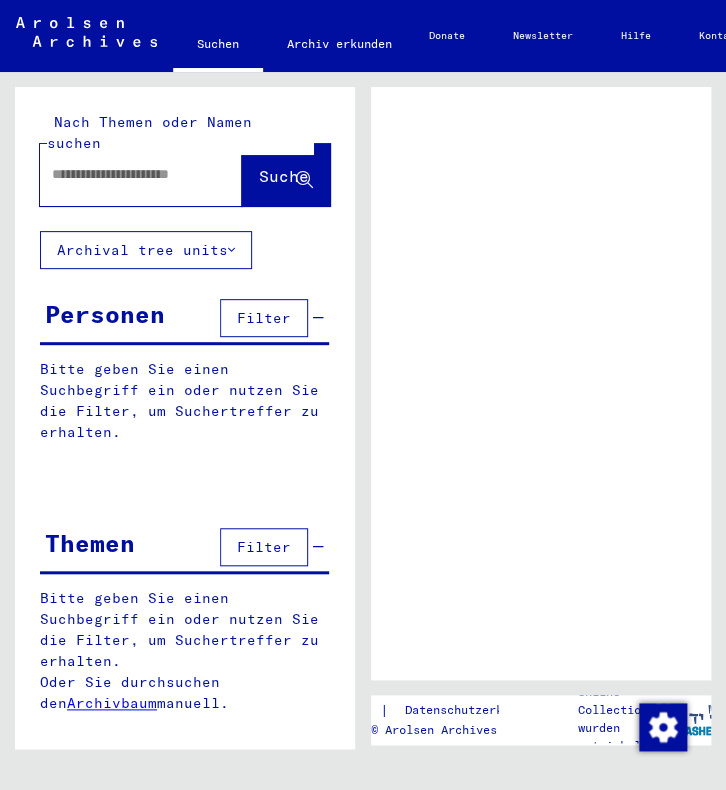 click at bounding box center [123, 174] 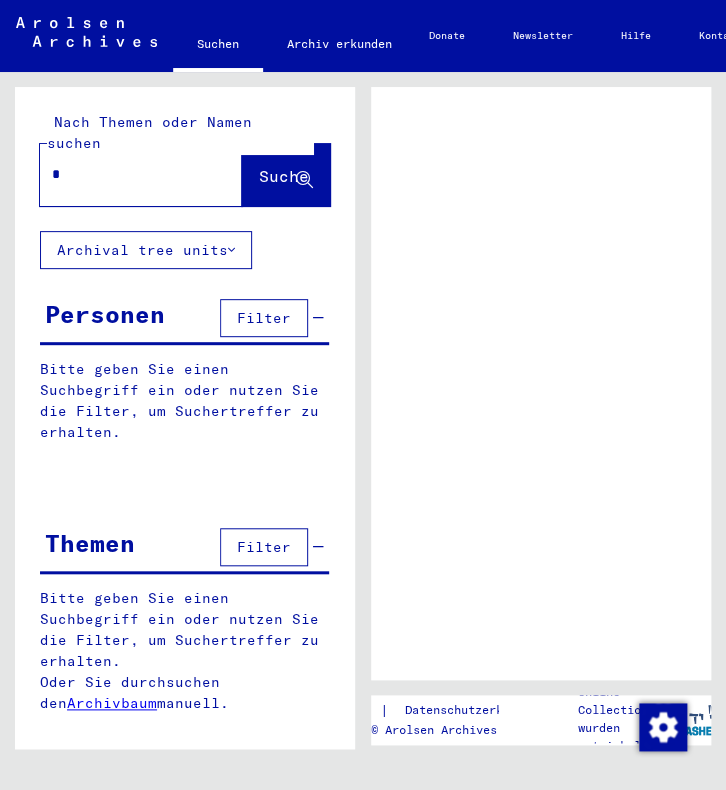 type on "**" 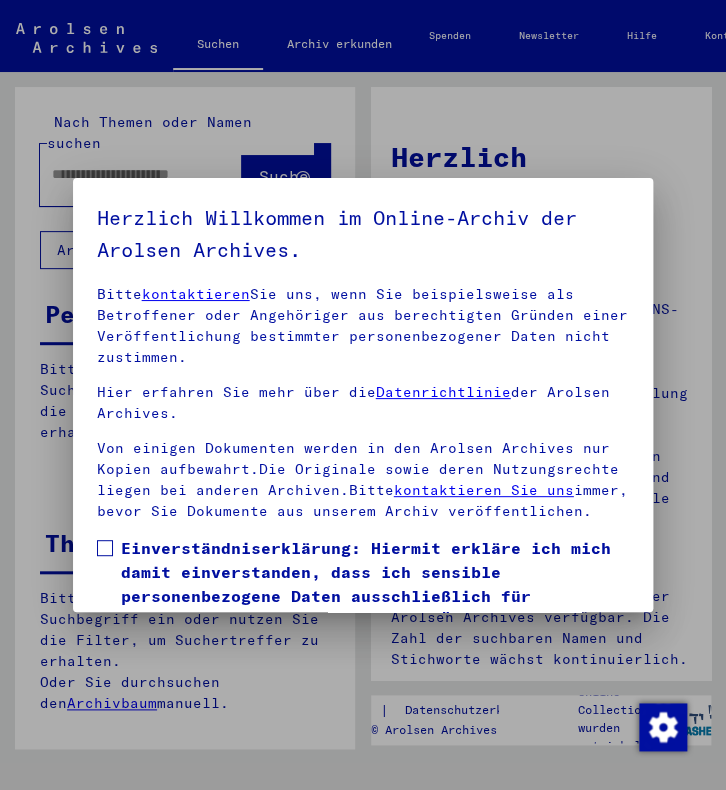 scroll, scrollTop: 380, scrollLeft: 0, axis: vertical 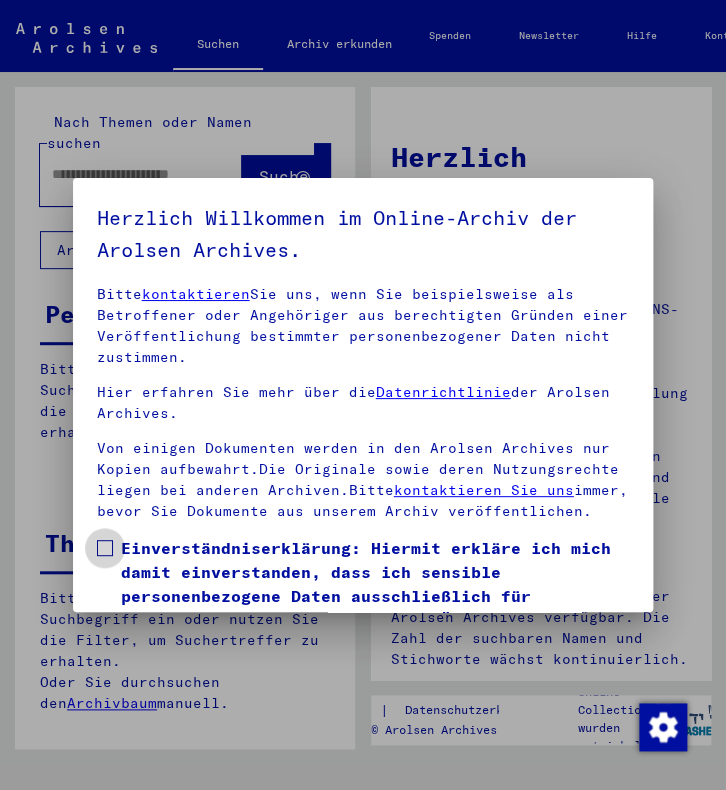 click at bounding box center [105, 548] 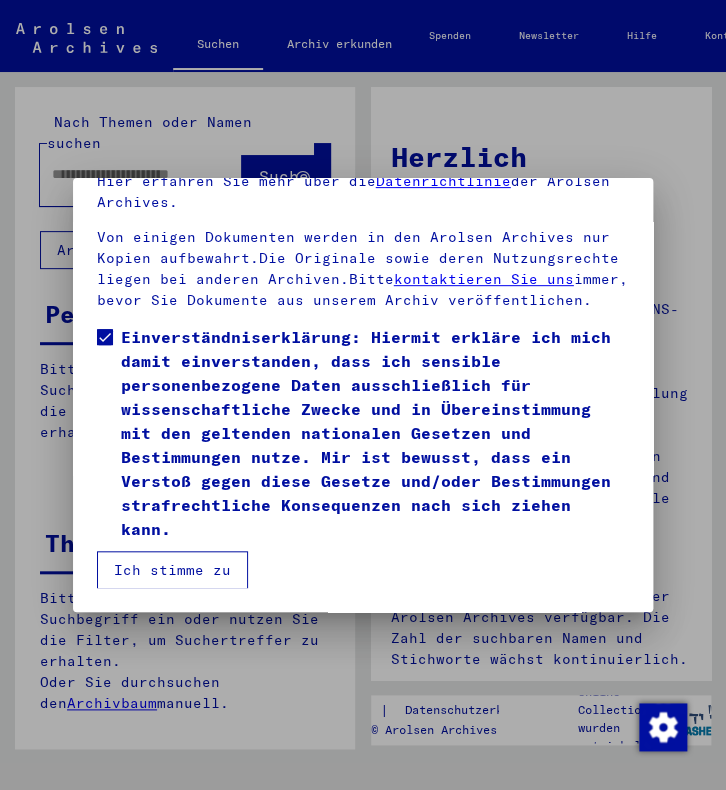 scroll, scrollTop: 209, scrollLeft: 0, axis: vertical 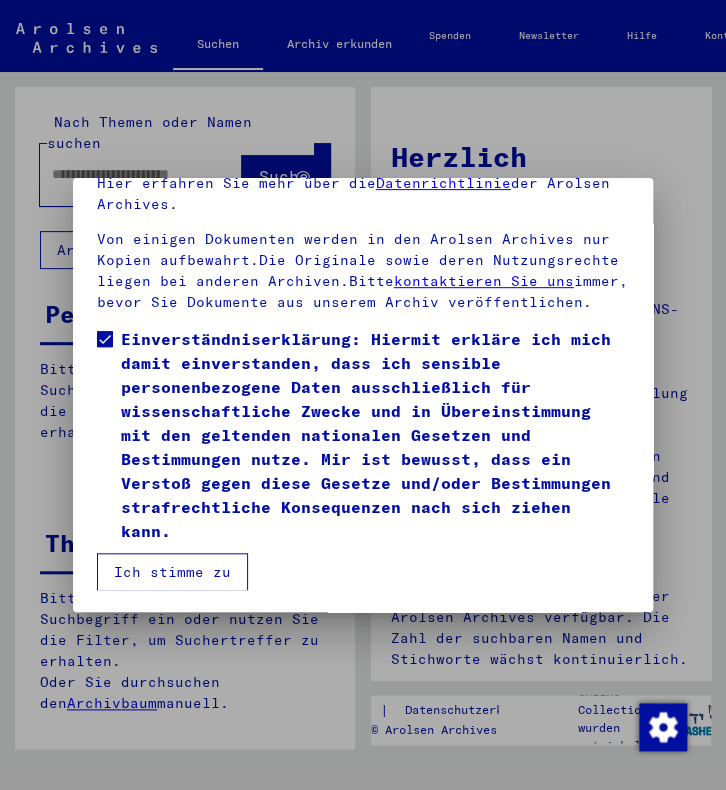 click on "Ich stimme zu" at bounding box center [172, 572] 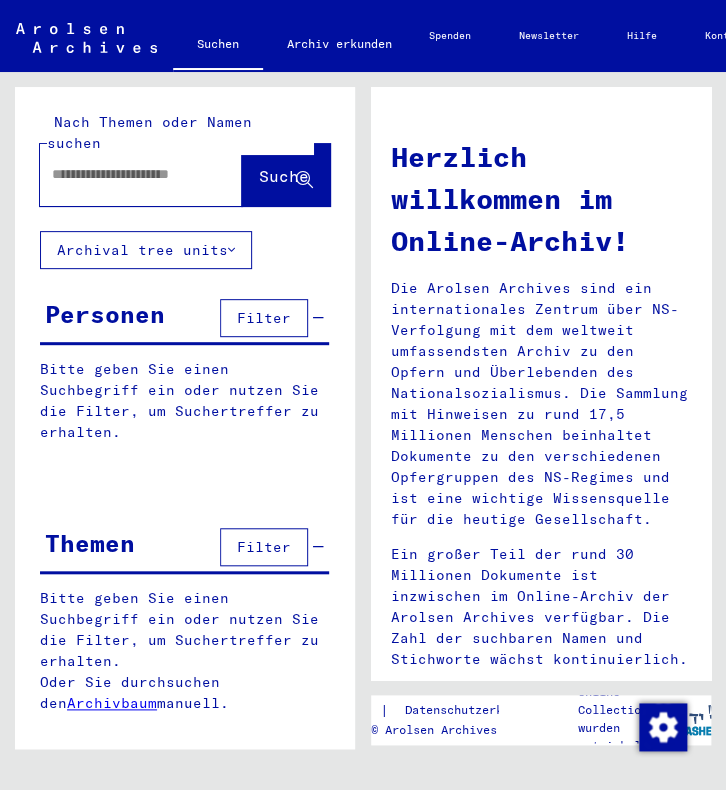 click at bounding box center [122, 174] 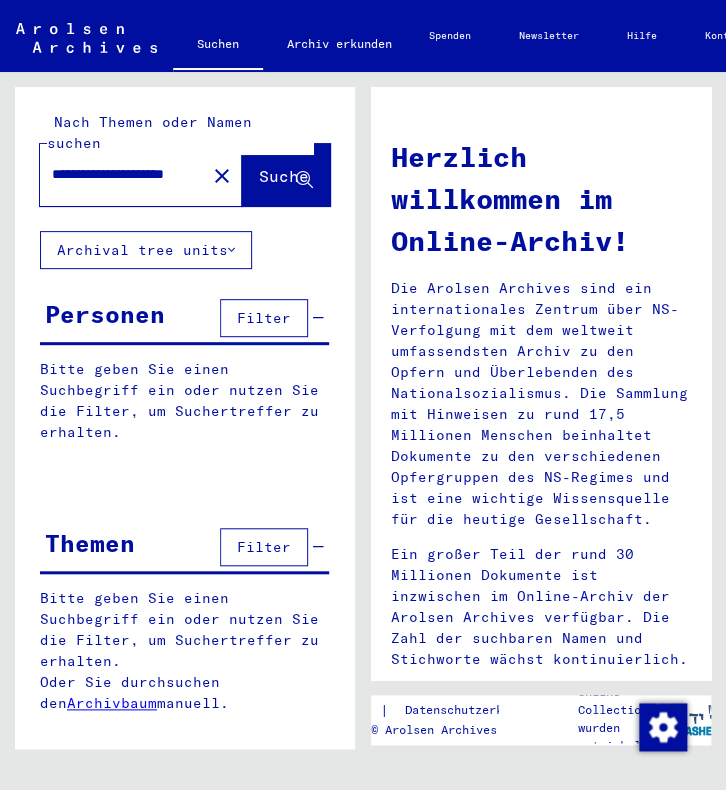 scroll, scrollTop: 0, scrollLeft: 79, axis: horizontal 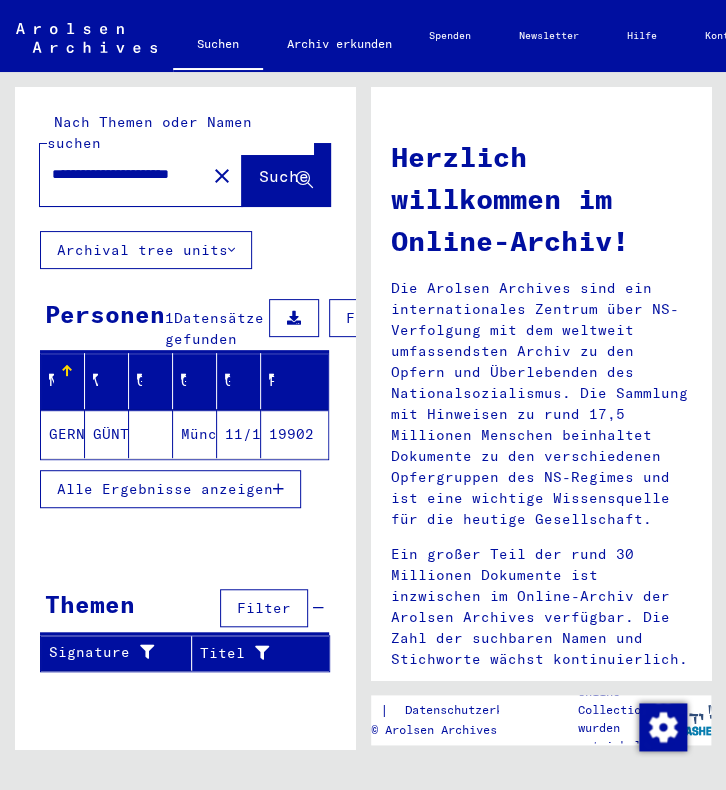 click on "**********" at bounding box center [112, 174] 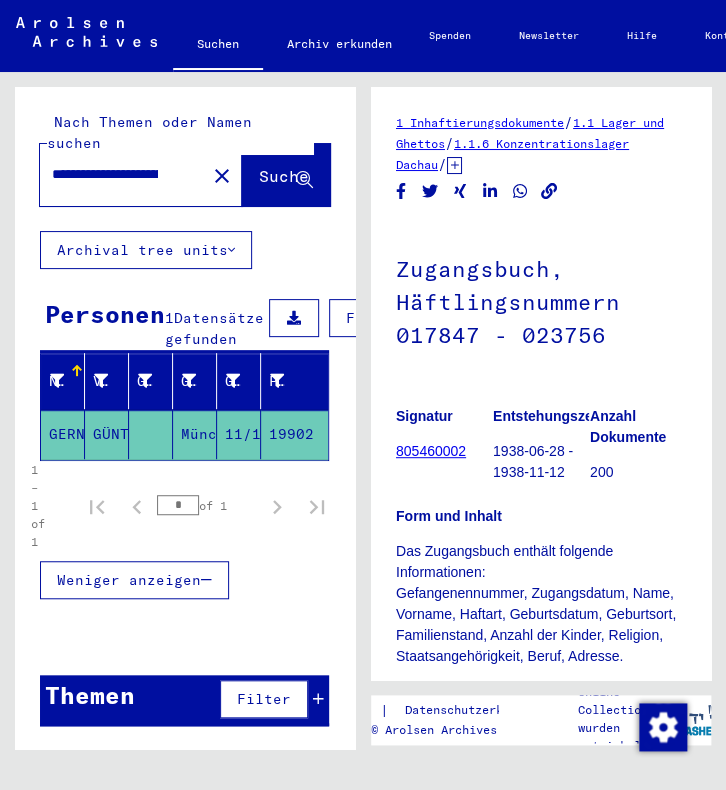 scroll, scrollTop: 276, scrollLeft: 0, axis: vertical 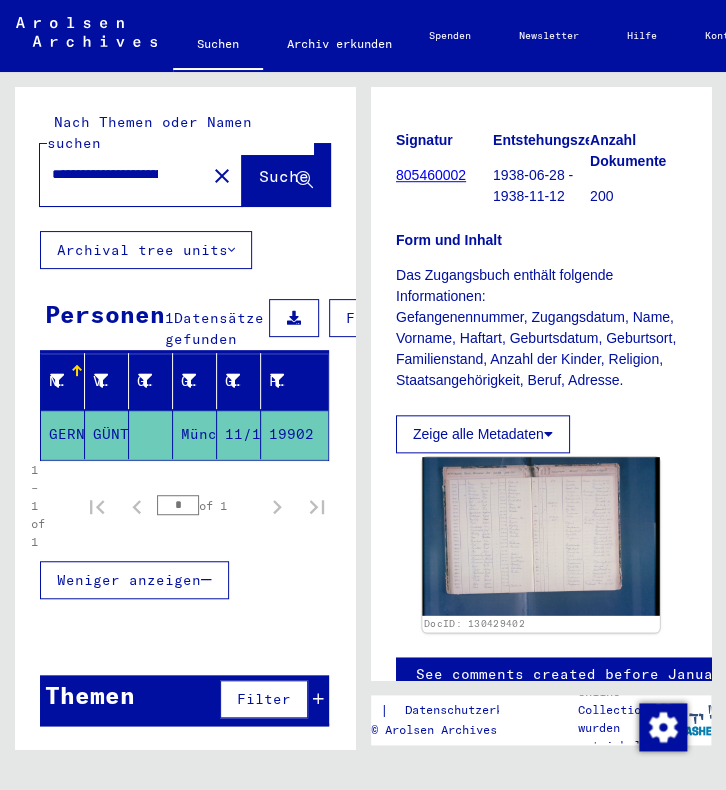 click 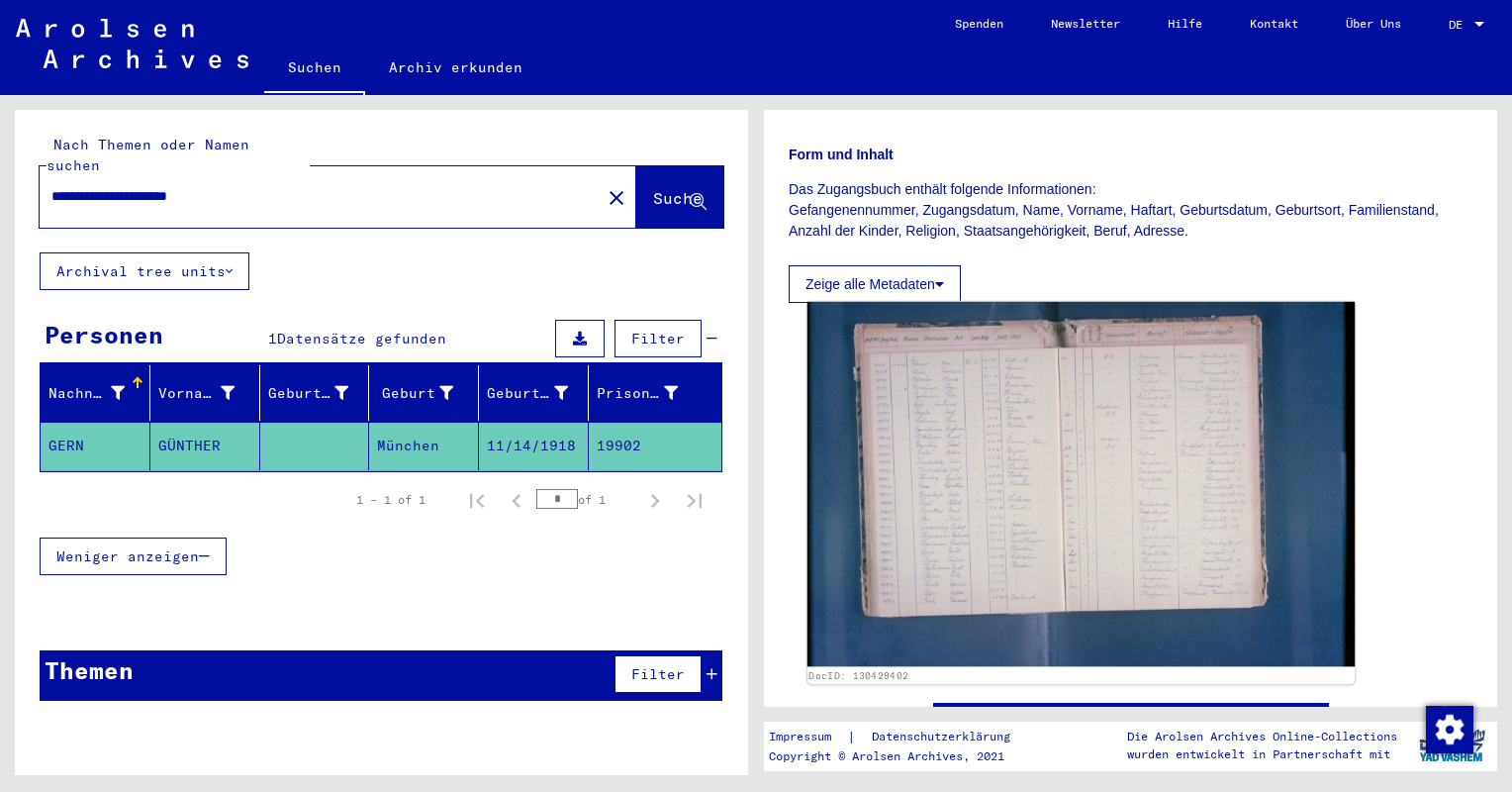 click 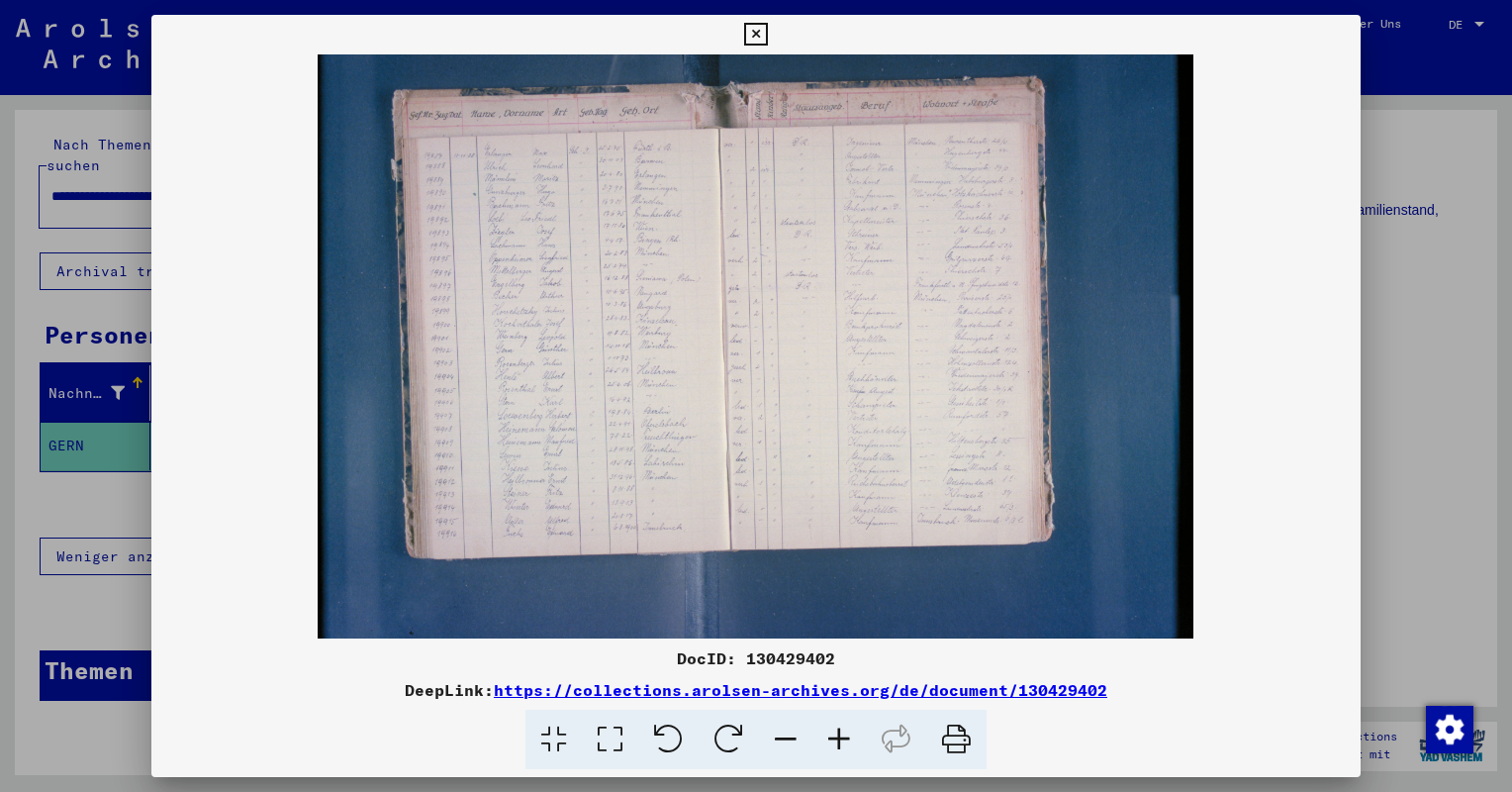 click at bounding box center [756, 346] 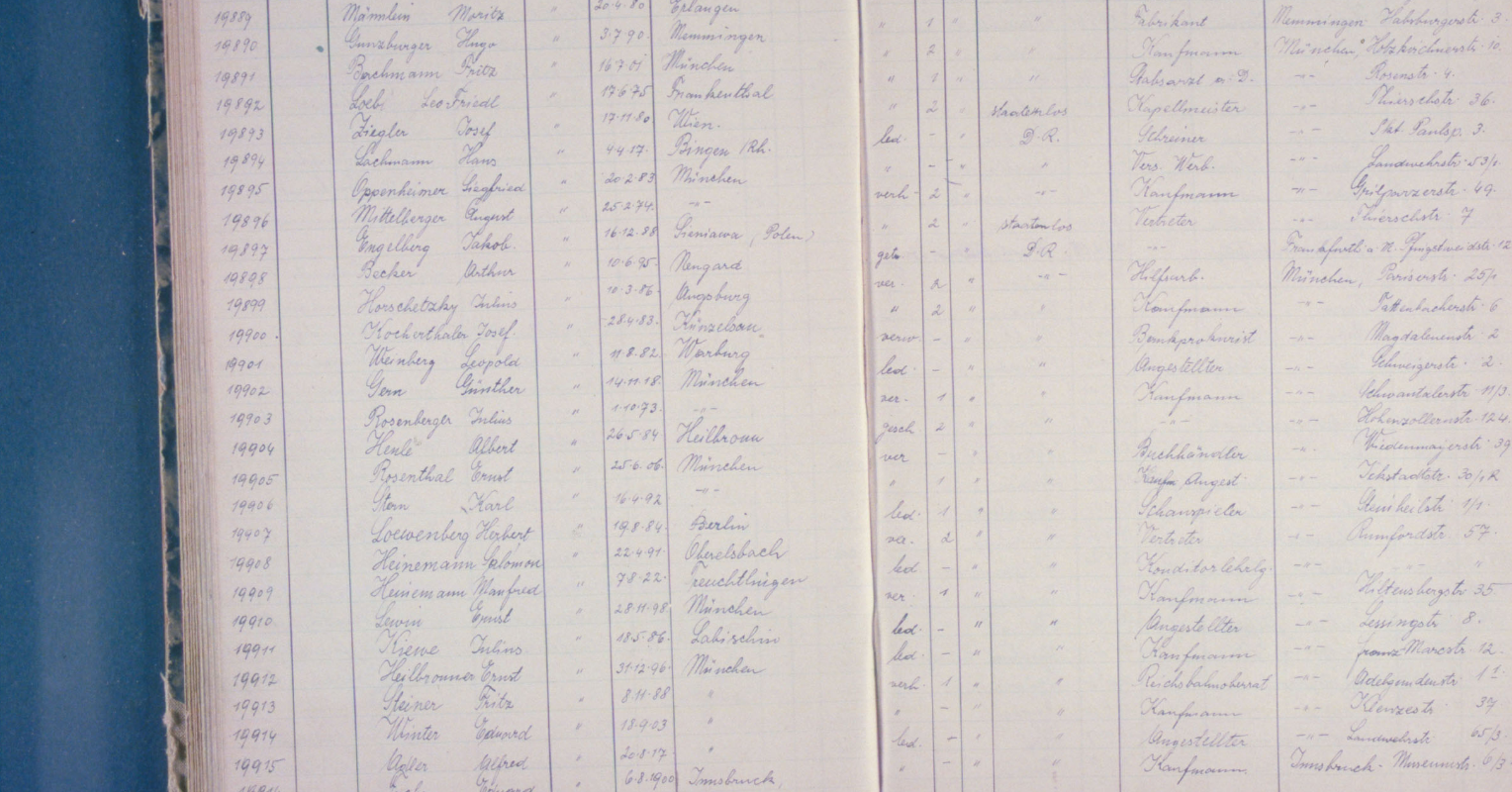 click at bounding box center [756, 346] 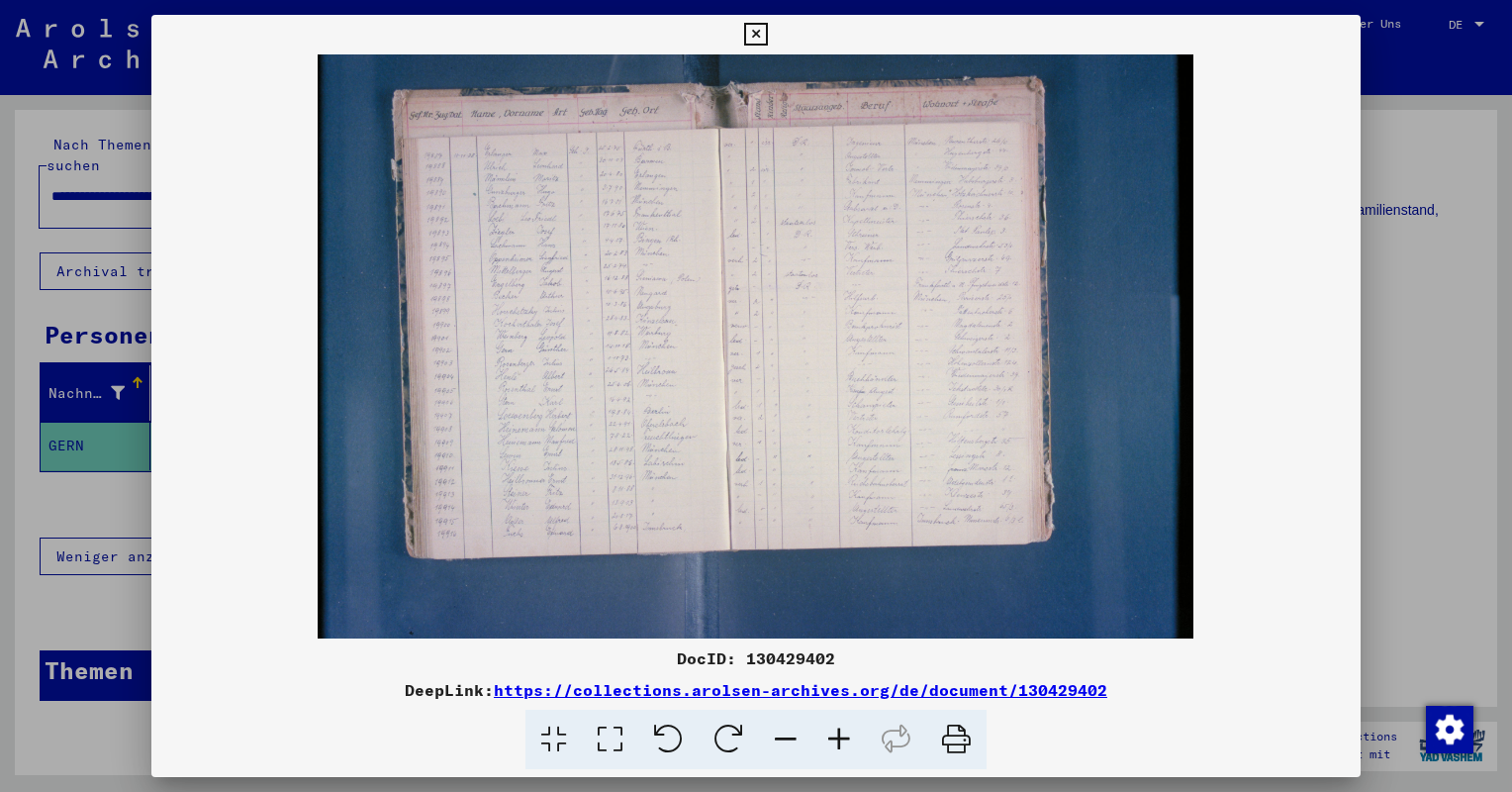 click at bounding box center (755, 35) 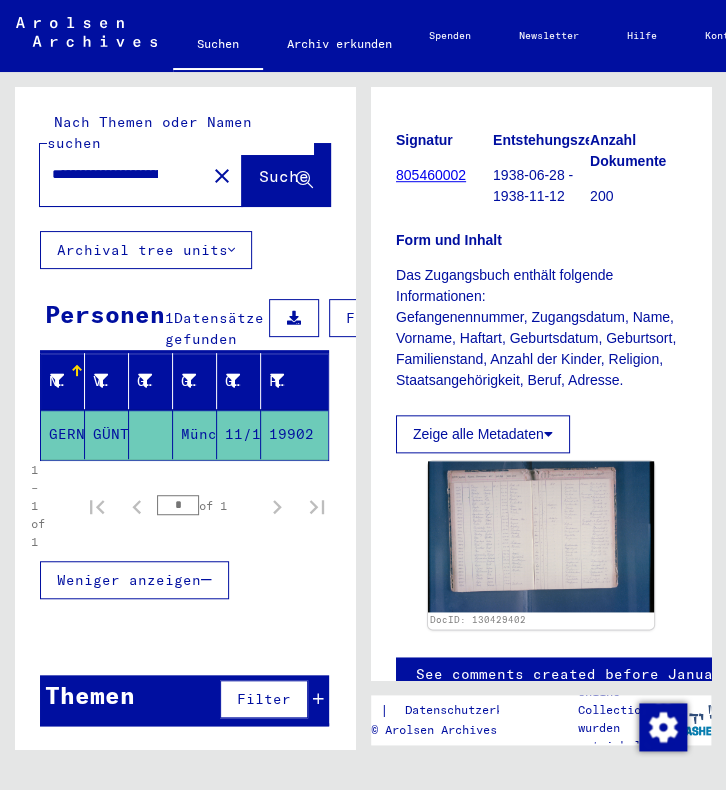 click on "**********" at bounding box center (105, 174) 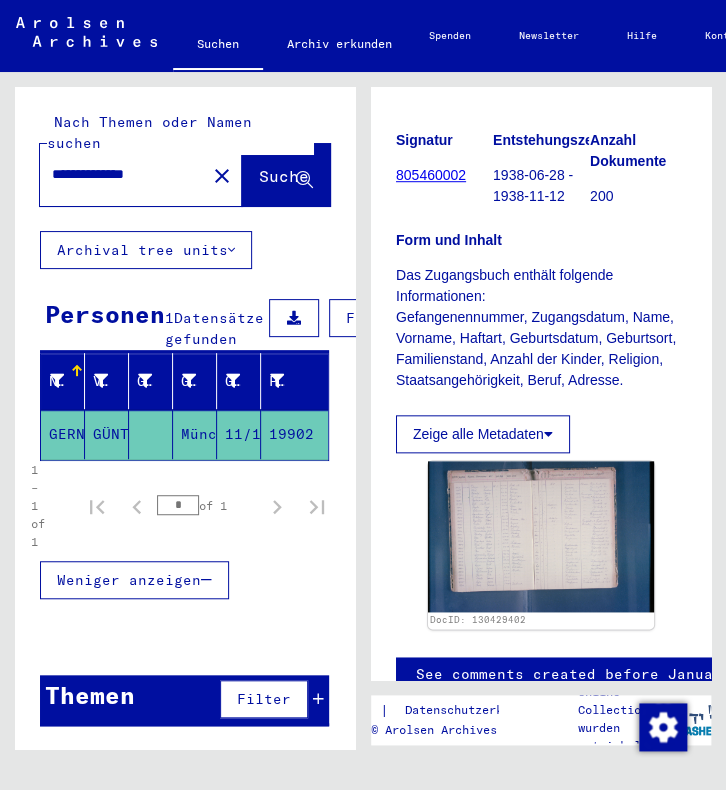 scroll, scrollTop: 0, scrollLeft: 16, axis: horizontal 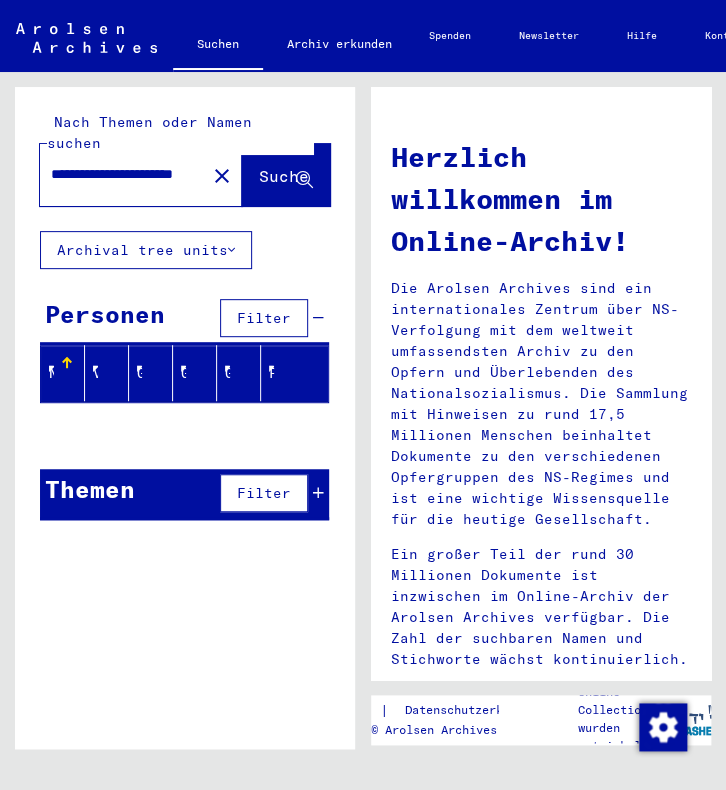 click on "**********" at bounding box center (112, 174) 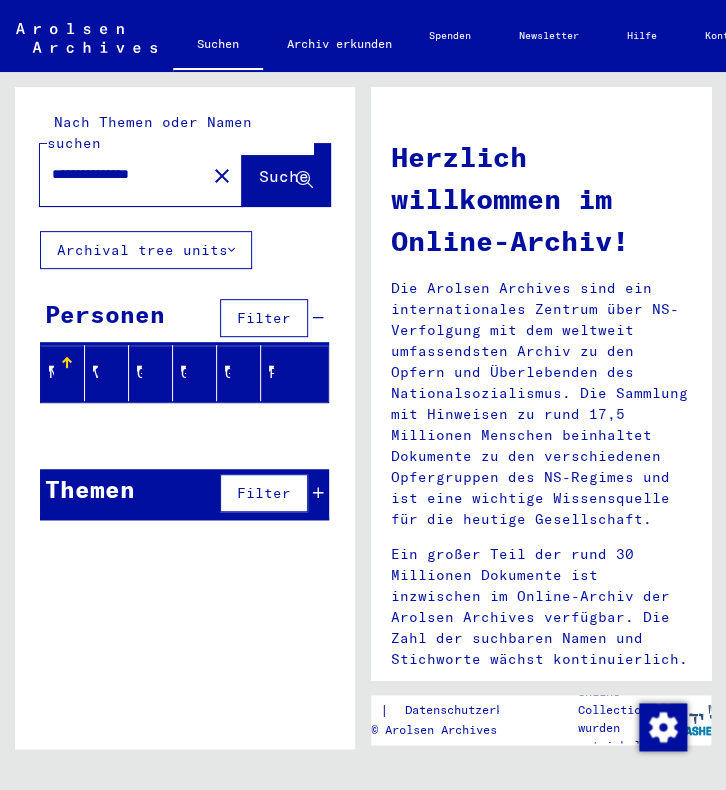 type on "**********" 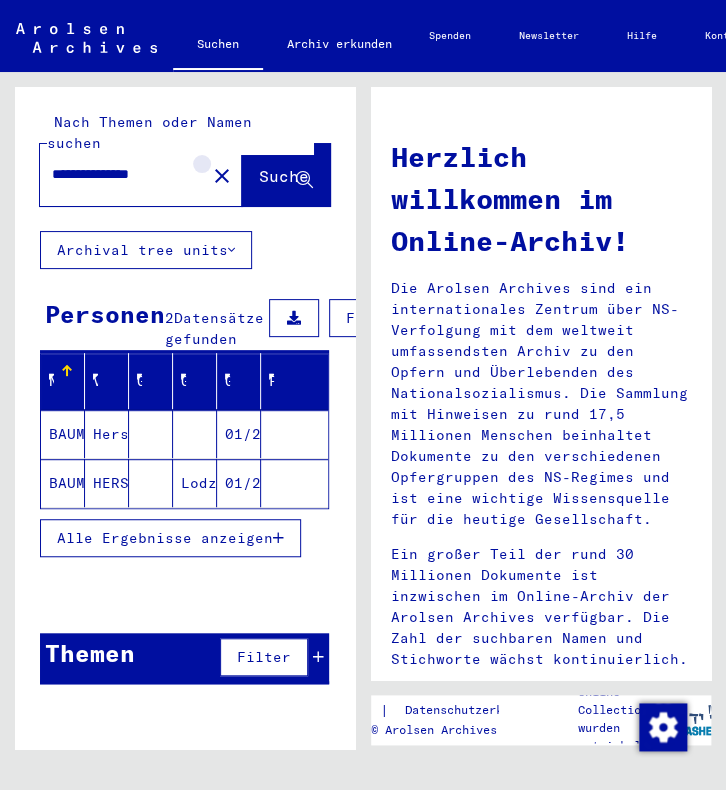 click on "close" 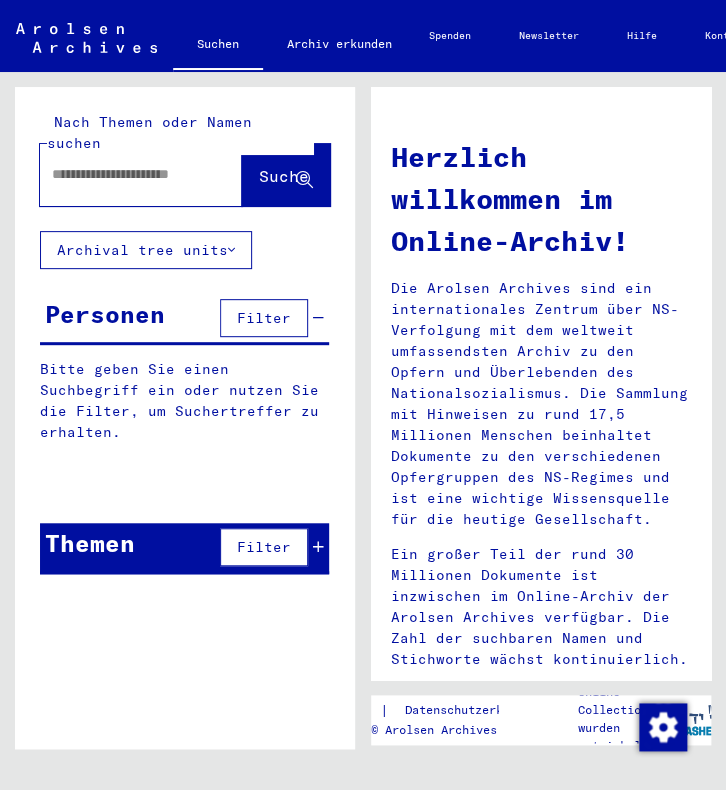 click at bounding box center [132, 174] 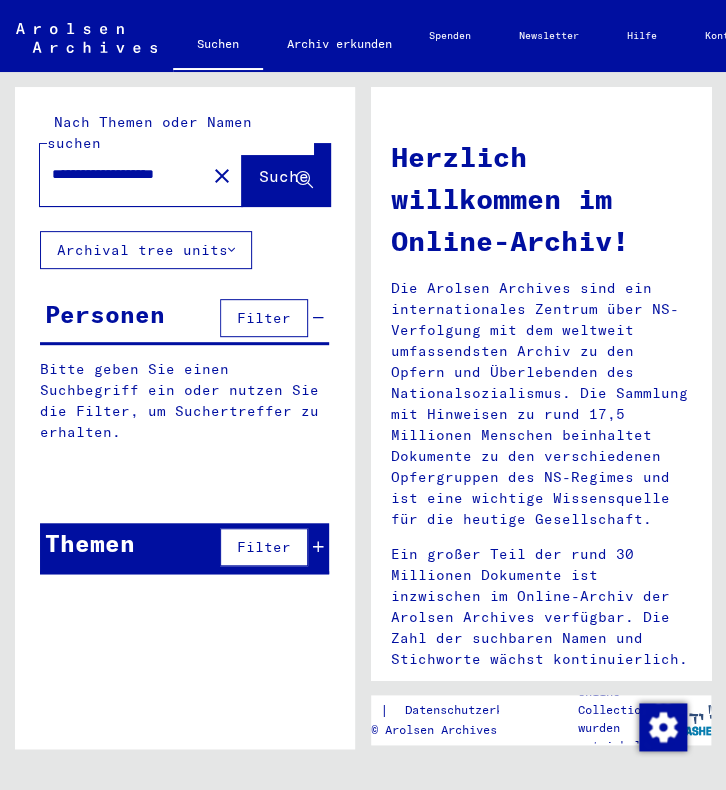 scroll, scrollTop: 0, scrollLeft: 52, axis: horizontal 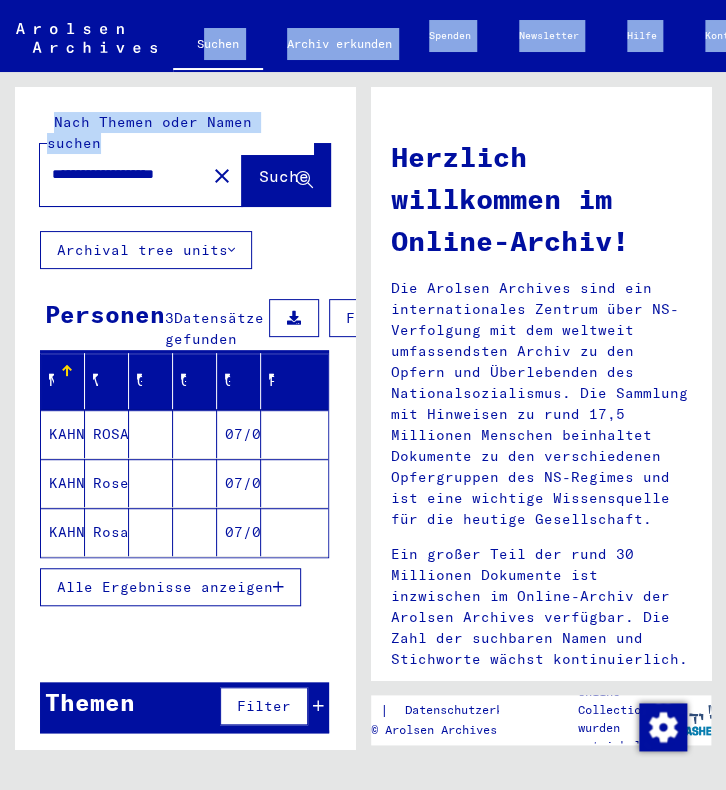 drag, startPoint x: 80, startPoint y: 140, endPoint x: 200, endPoint y: -59, distance: 232.38115 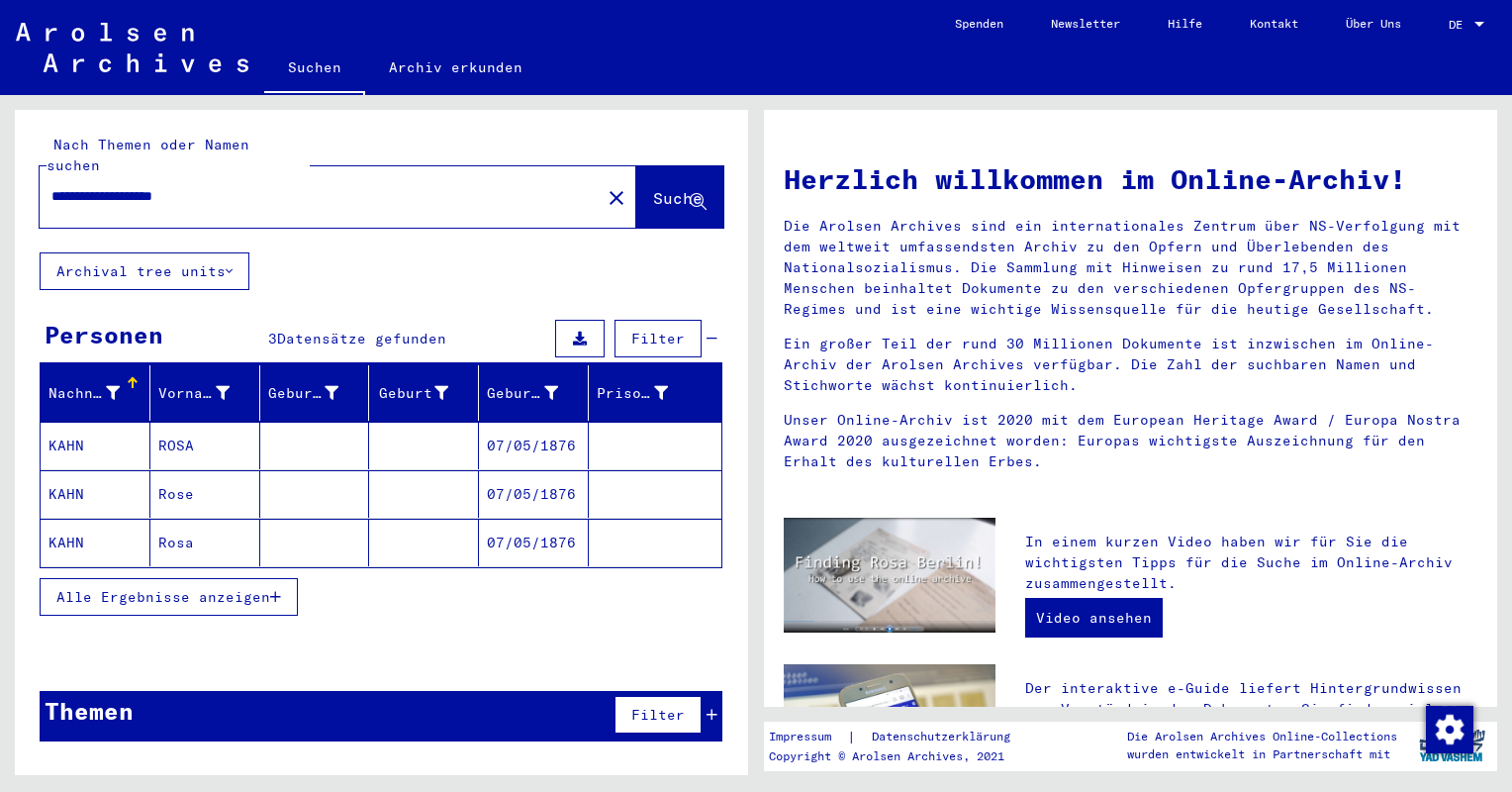 click on "ROSA" at bounding box center [205, 494] 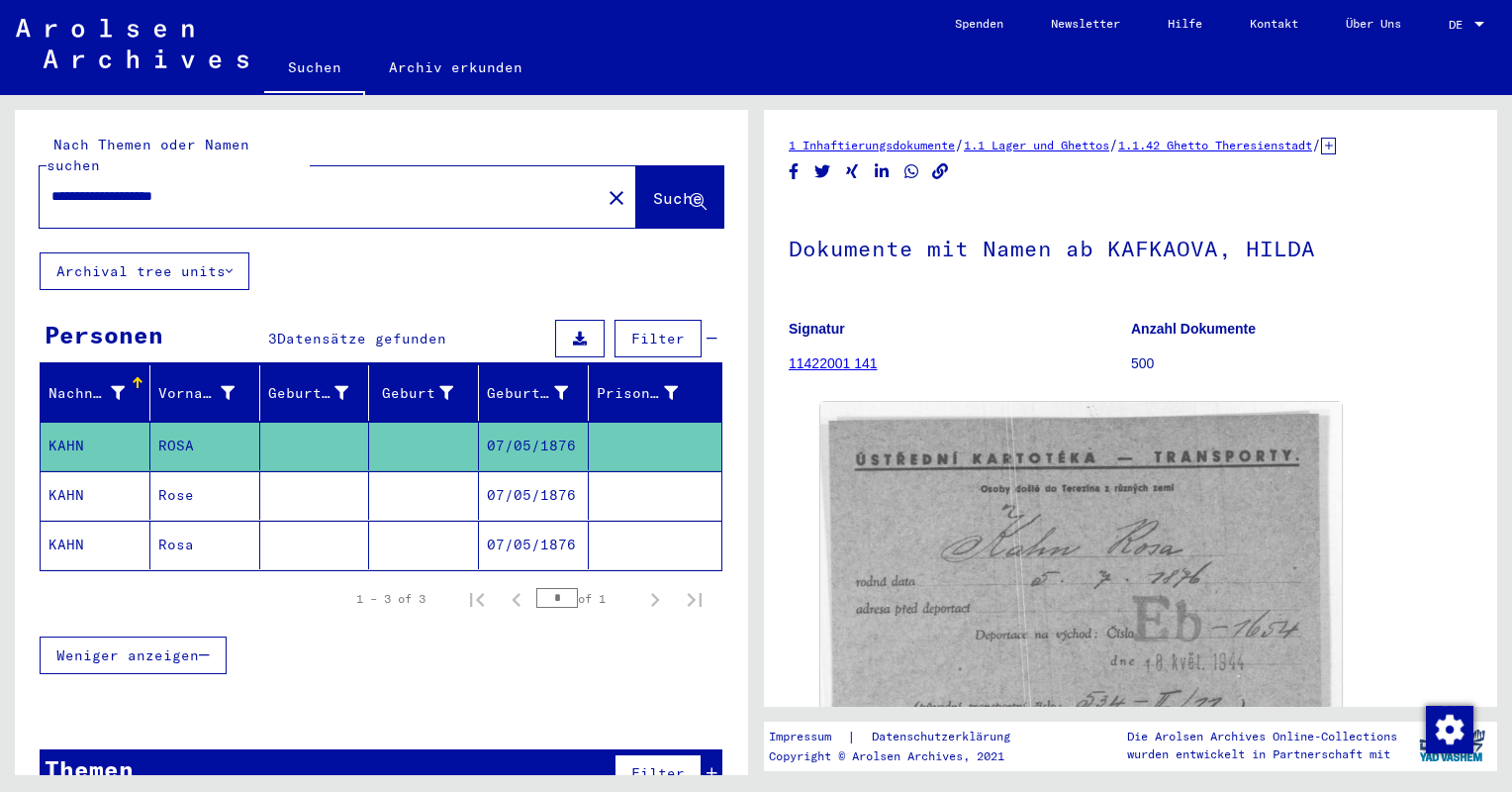 scroll, scrollTop: 0, scrollLeft: 0, axis: both 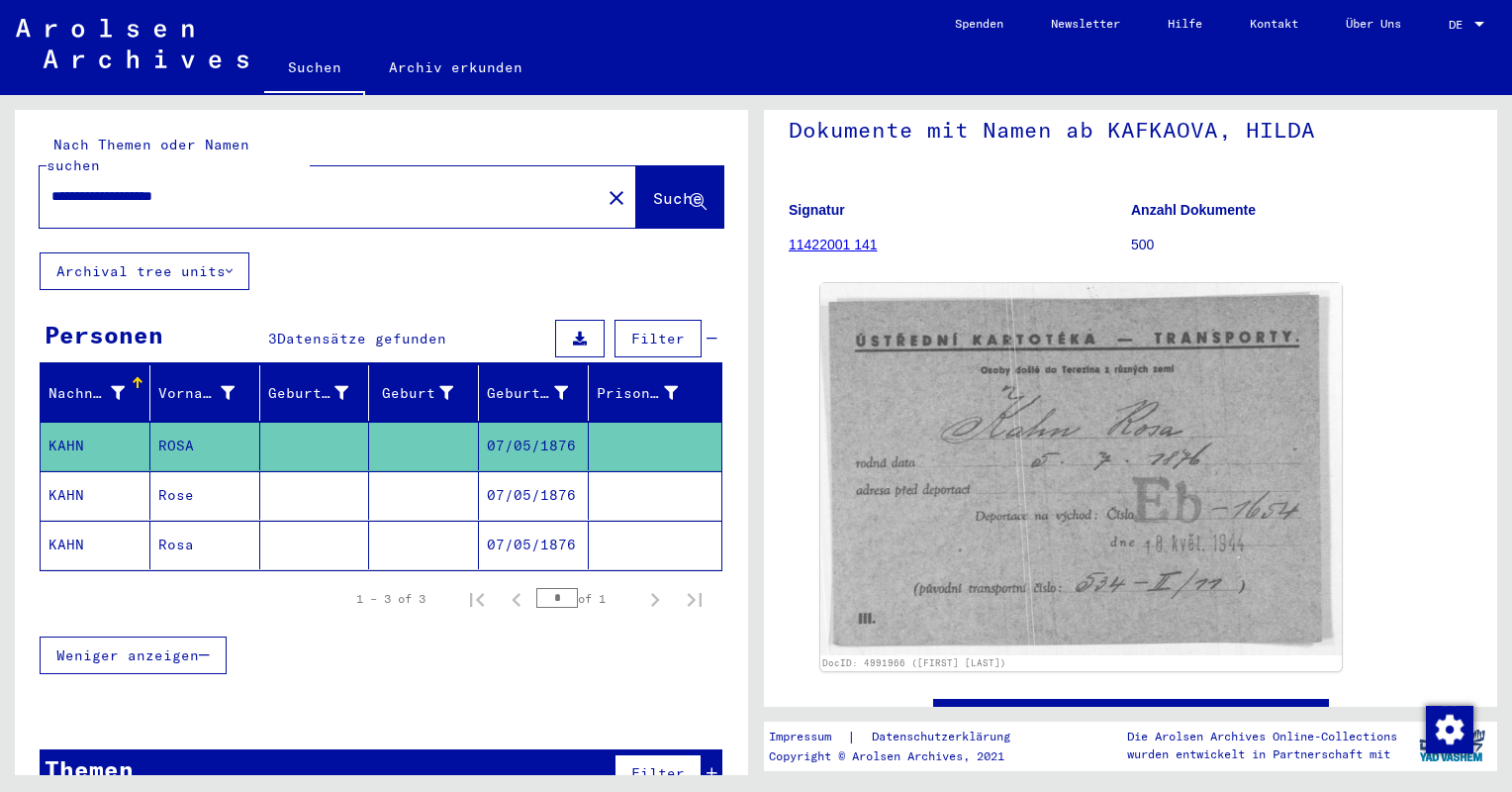 click at bounding box center [424, 544] 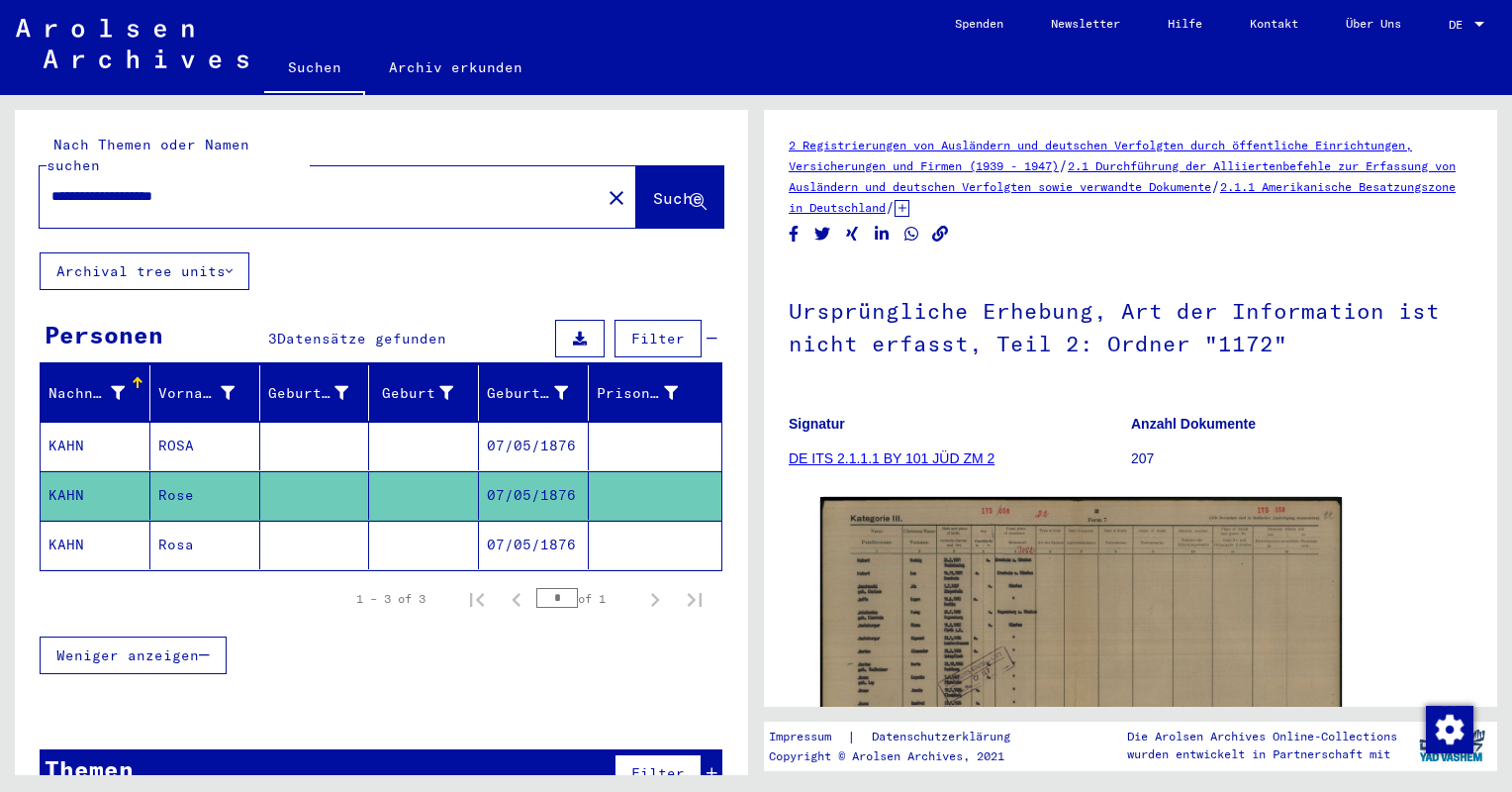 scroll, scrollTop: 0, scrollLeft: 0, axis: both 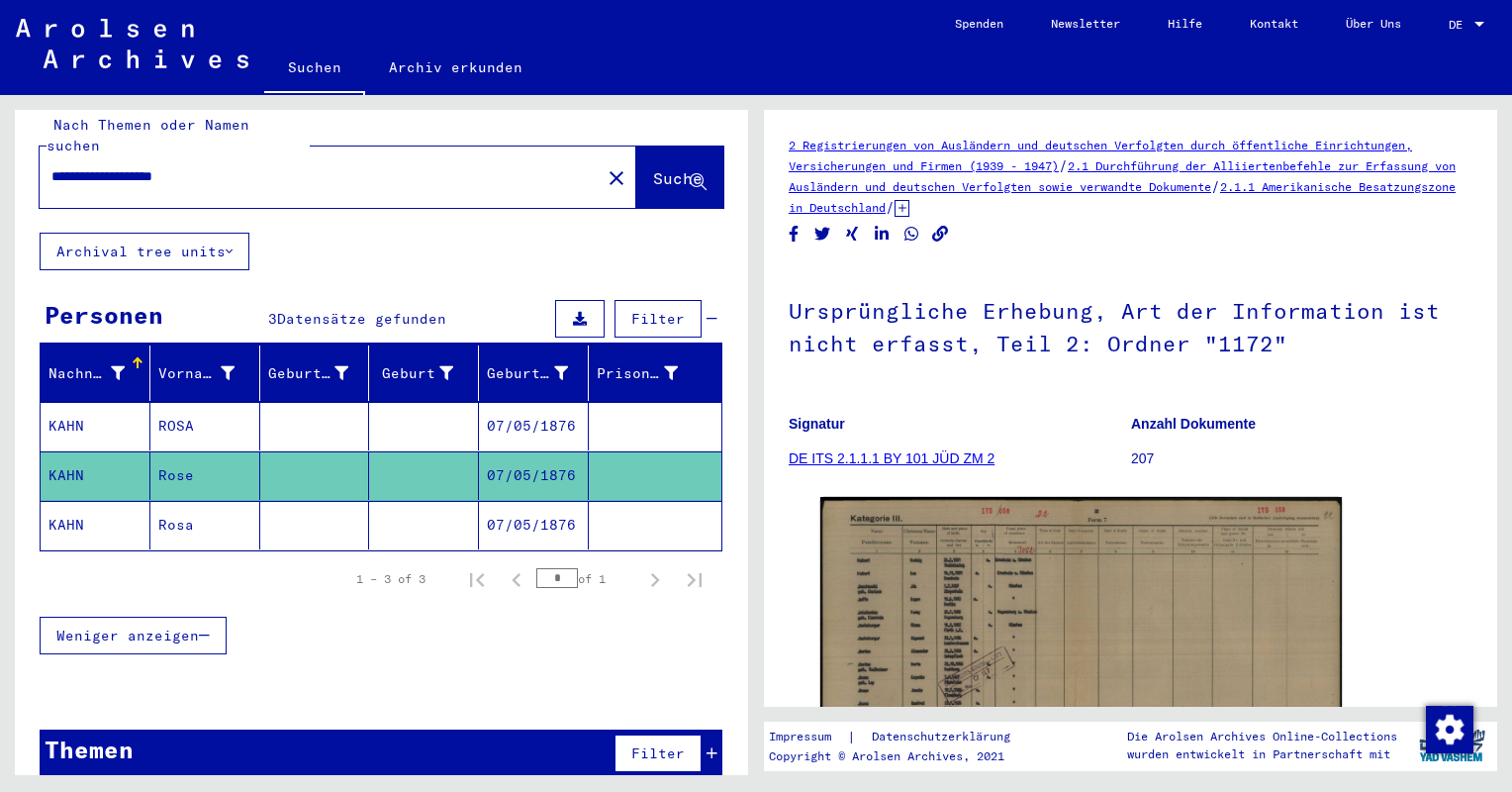 click on "Rosa" 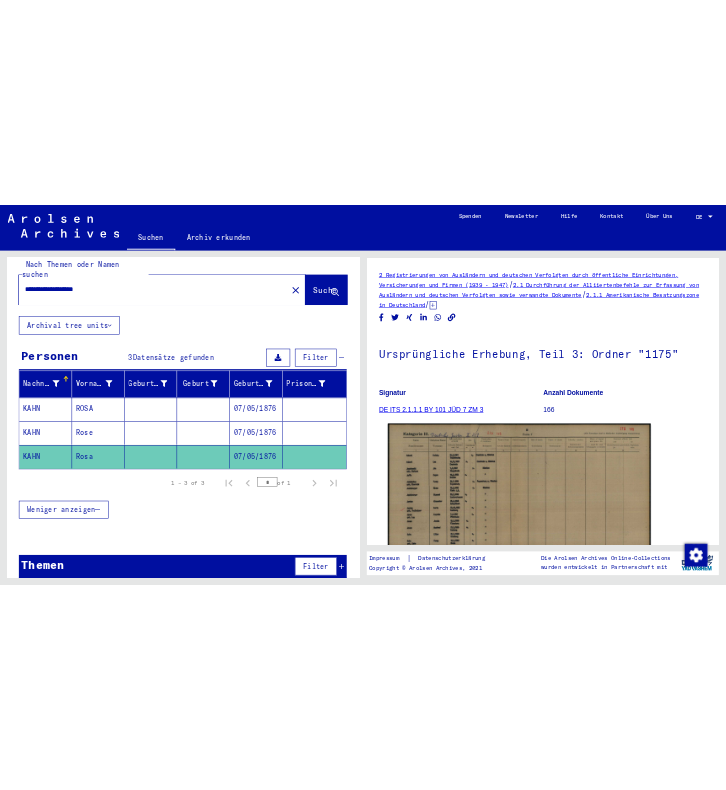 scroll, scrollTop: 0, scrollLeft: 0, axis: both 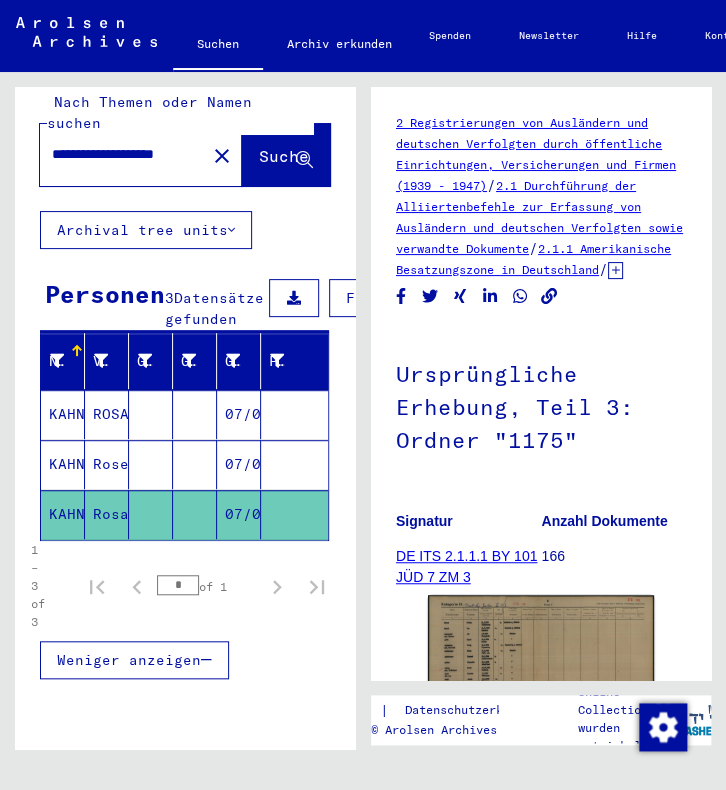 click on "**********" at bounding box center [105, 154] 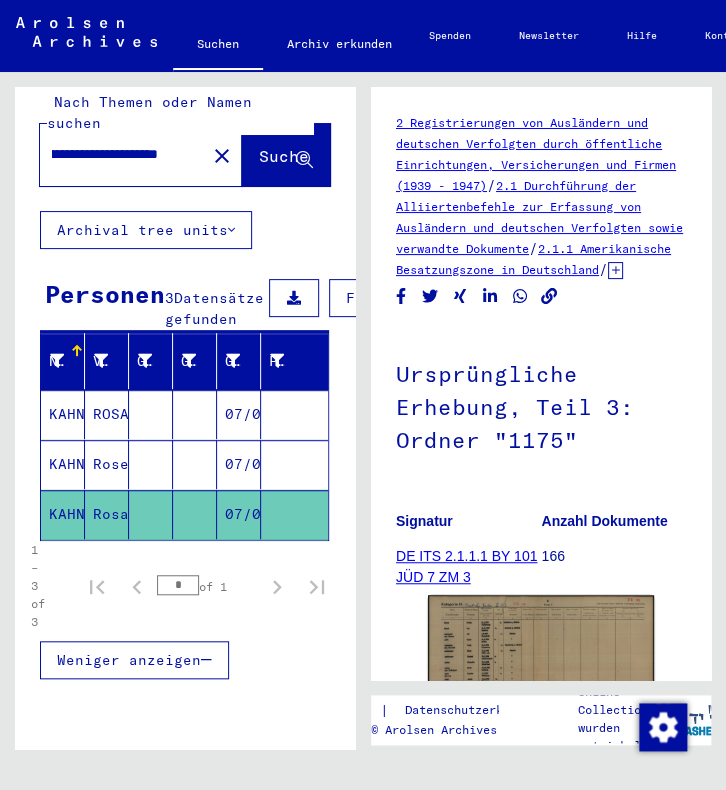 scroll, scrollTop: 0, scrollLeft: 111, axis: horizontal 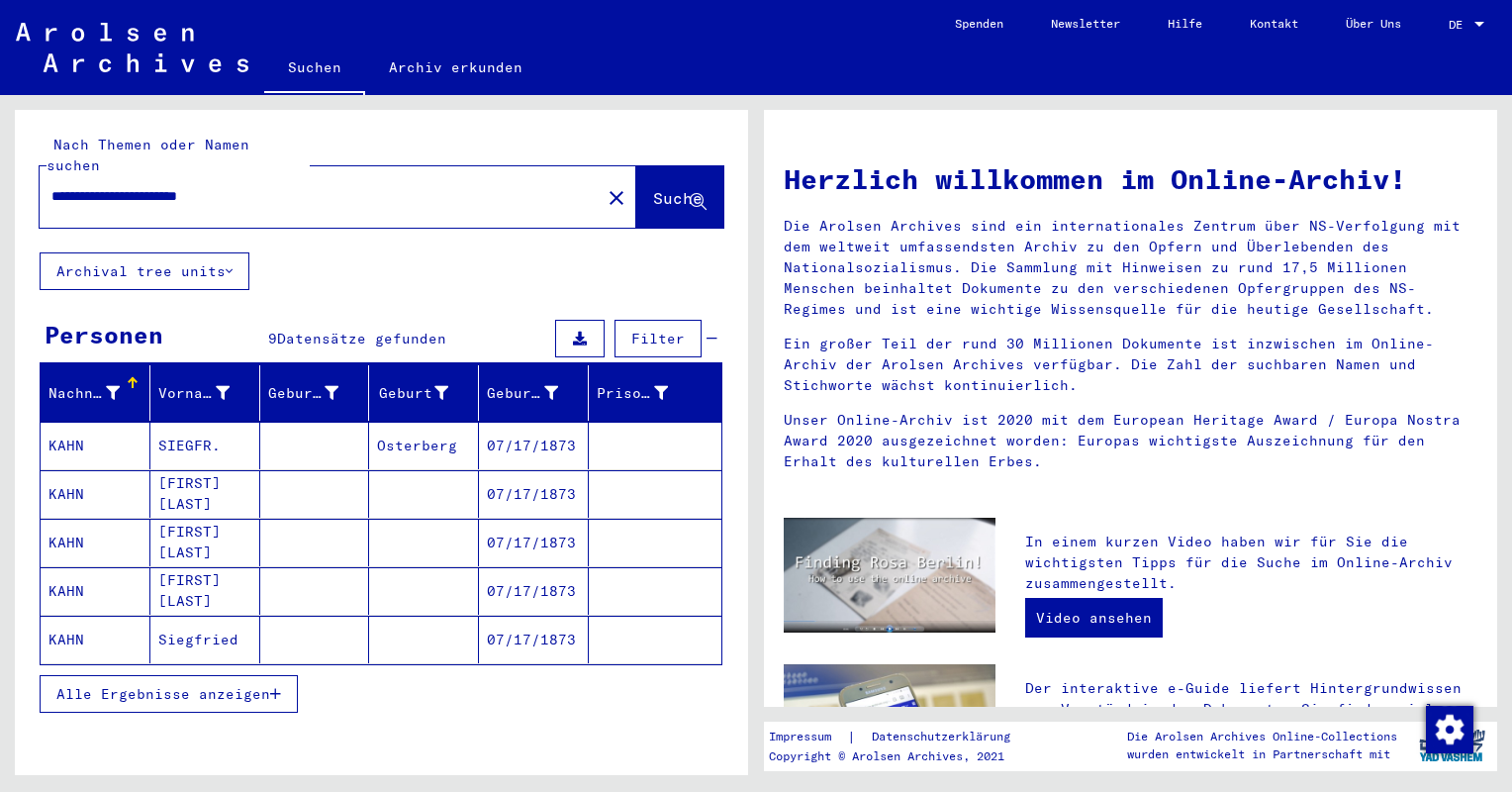 click on "Ein großer Teil der rund 30 Millionen Dokumente ist inzwischen im Online-Archiv der Arolsen Archives verfügbar. Die Zahl der suchbaren Namen und Stichworte wächst kontinuierlich." at bounding box center (1130, 364) 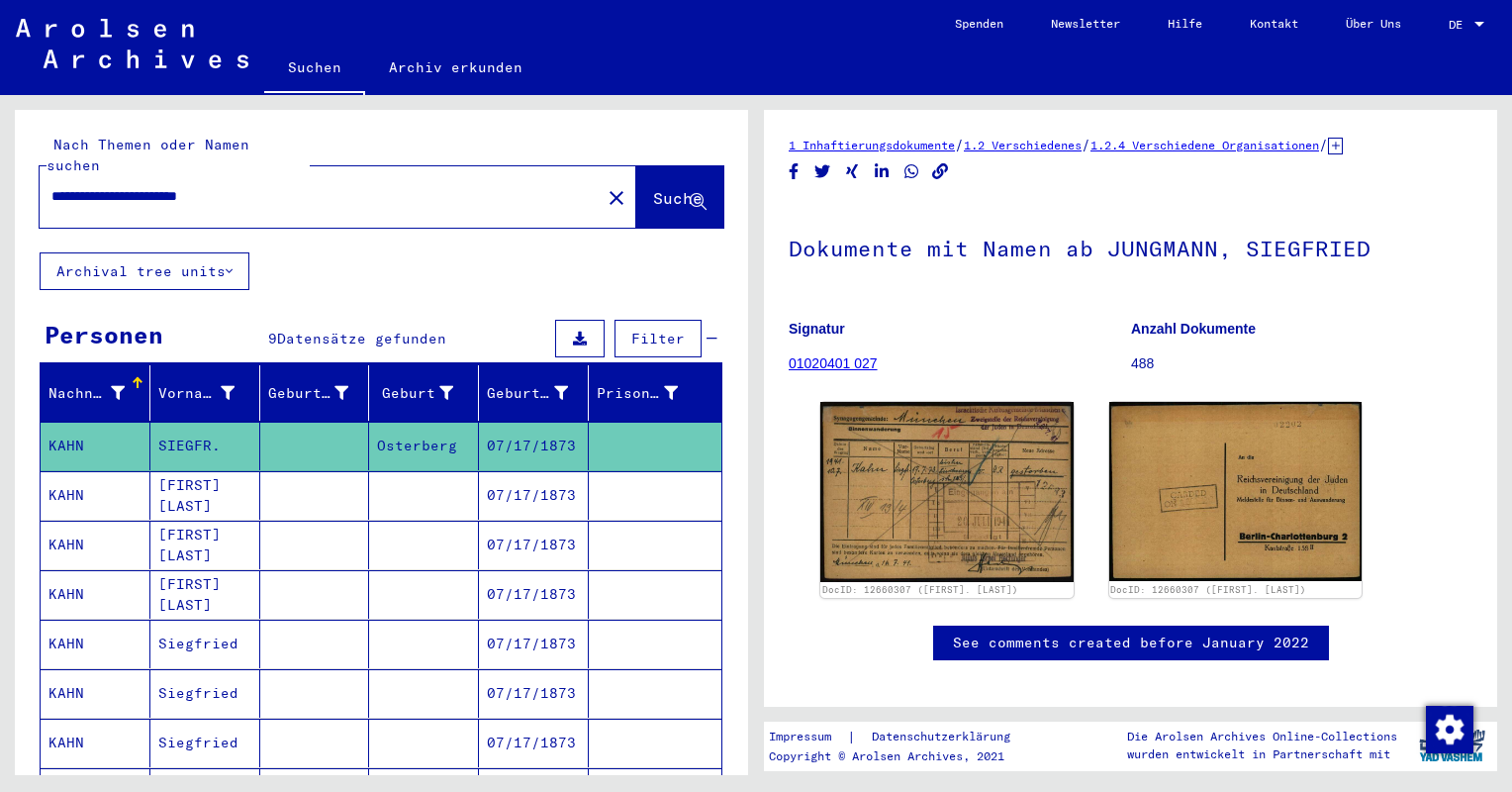 scroll, scrollTop: 0, scrollLeft: 0, axis: both 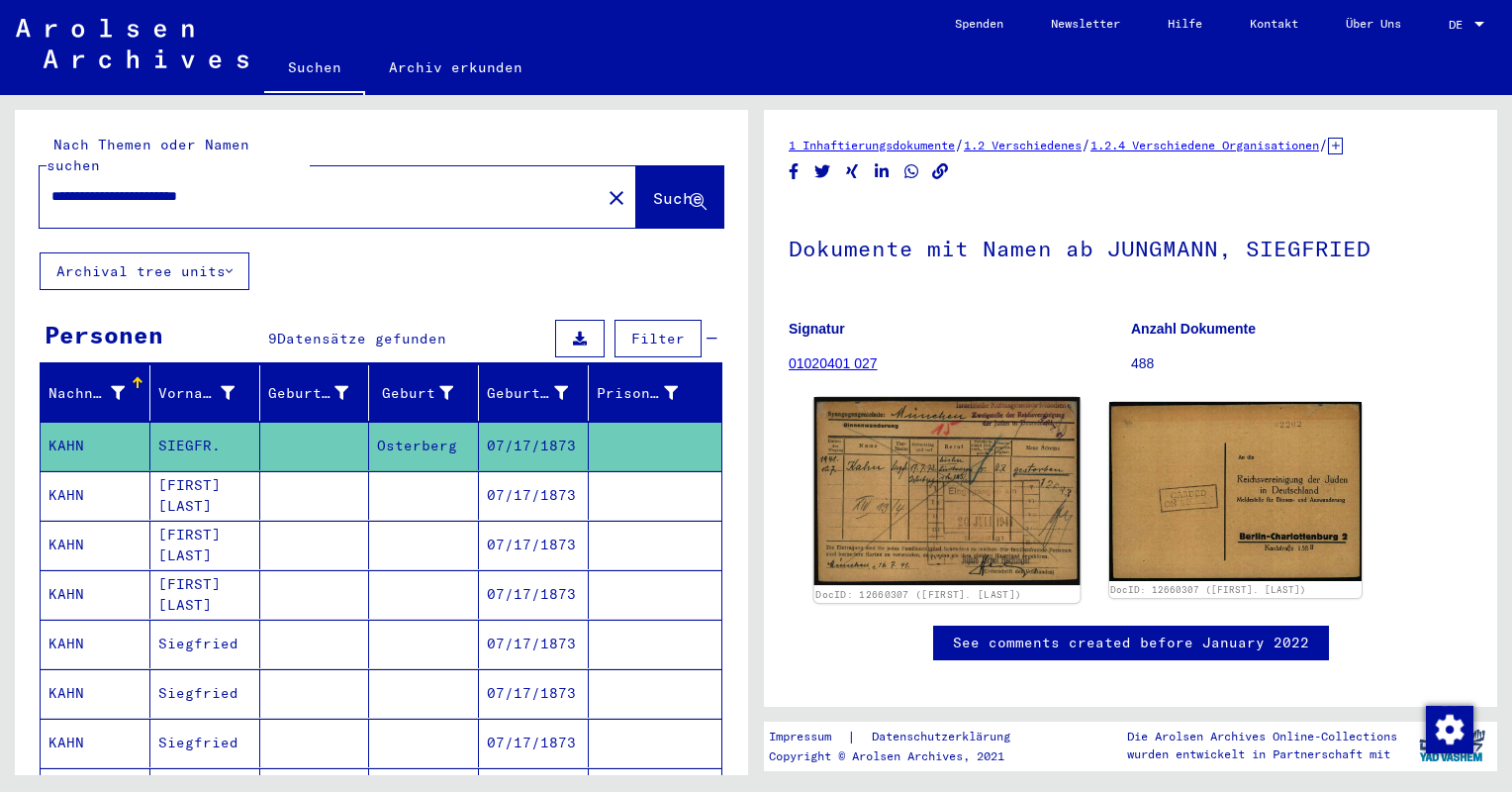click 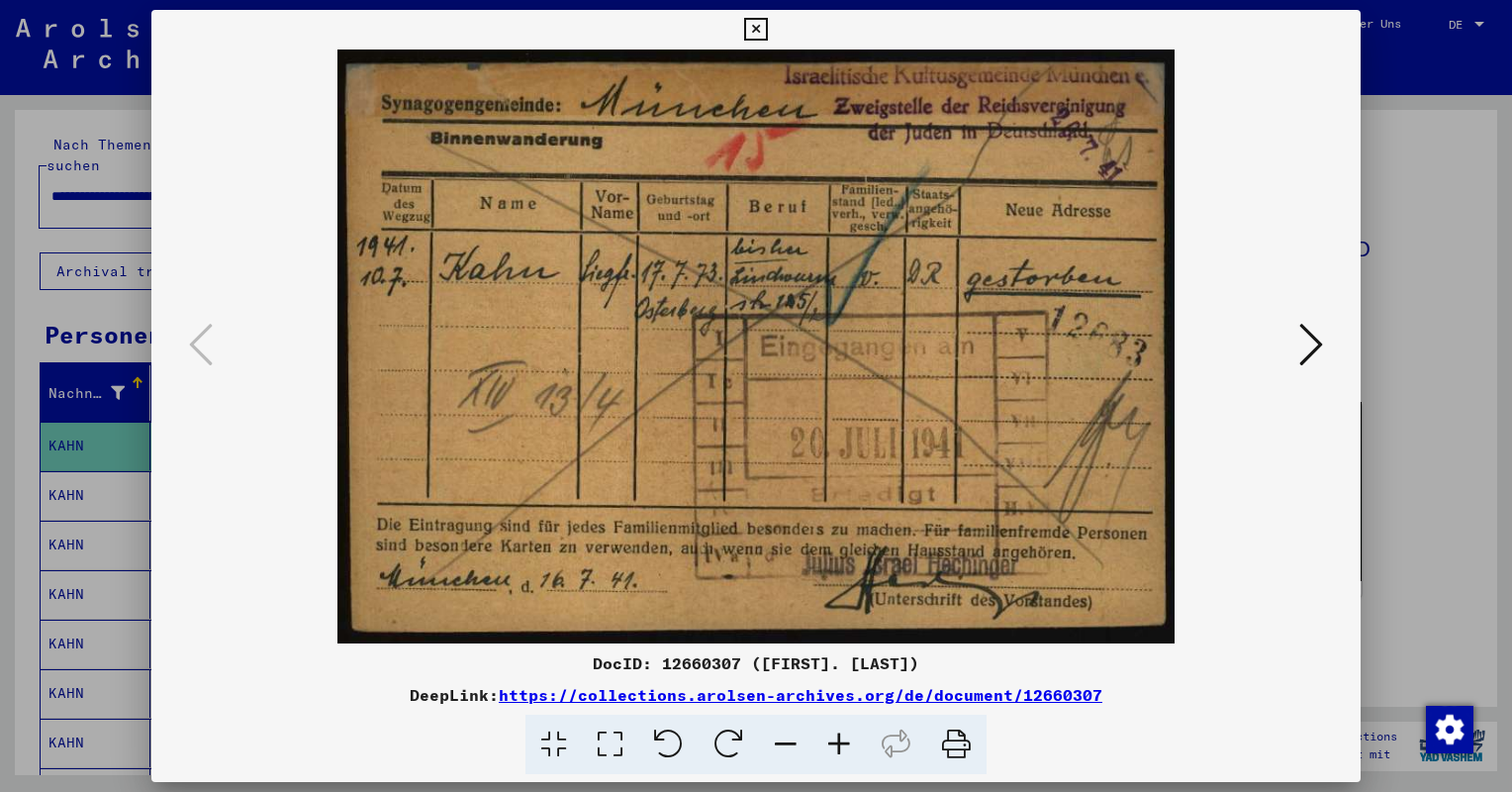 click at bounding box center [1311, 345] 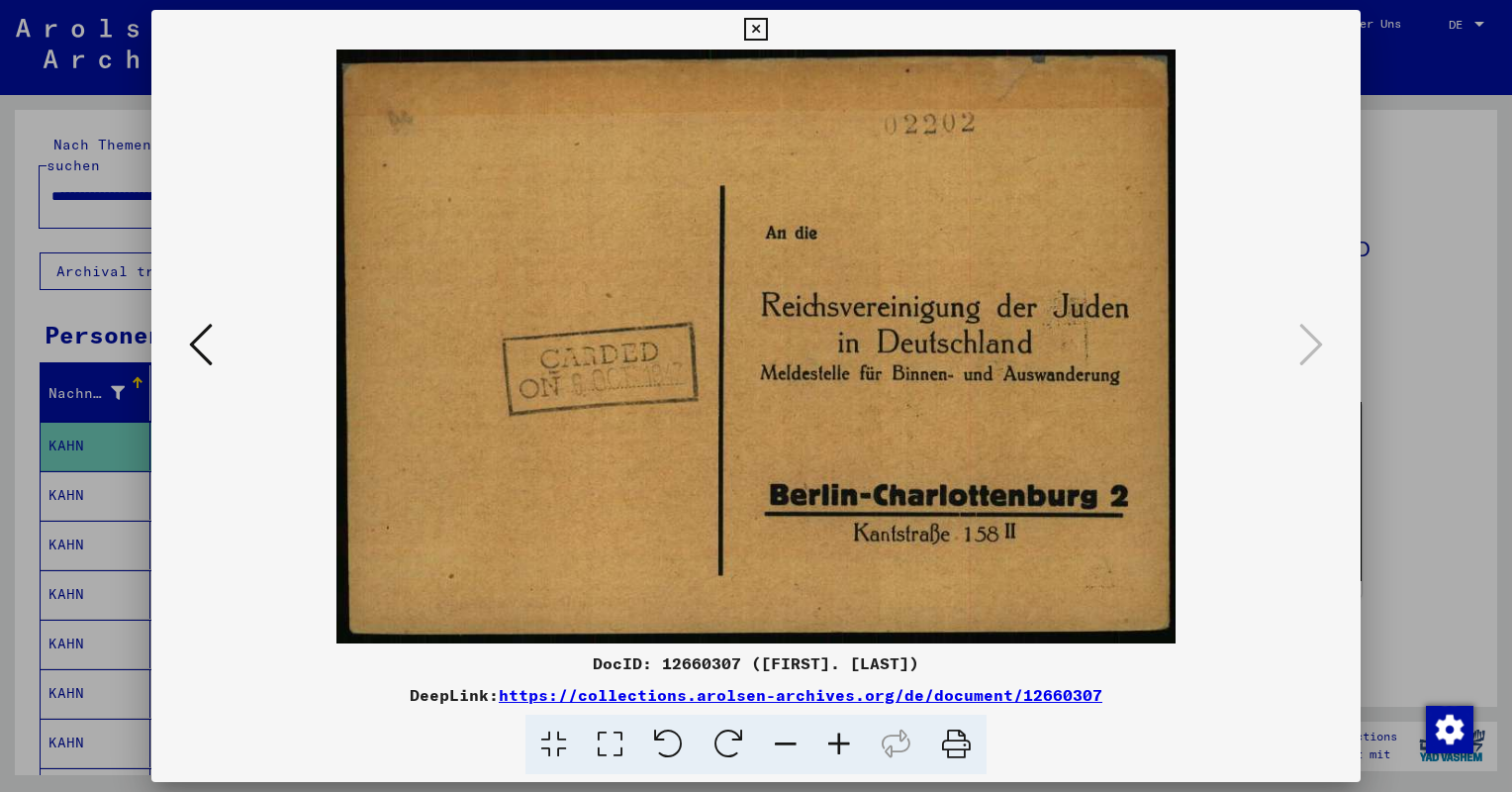 click at bounding box center [755, 30] 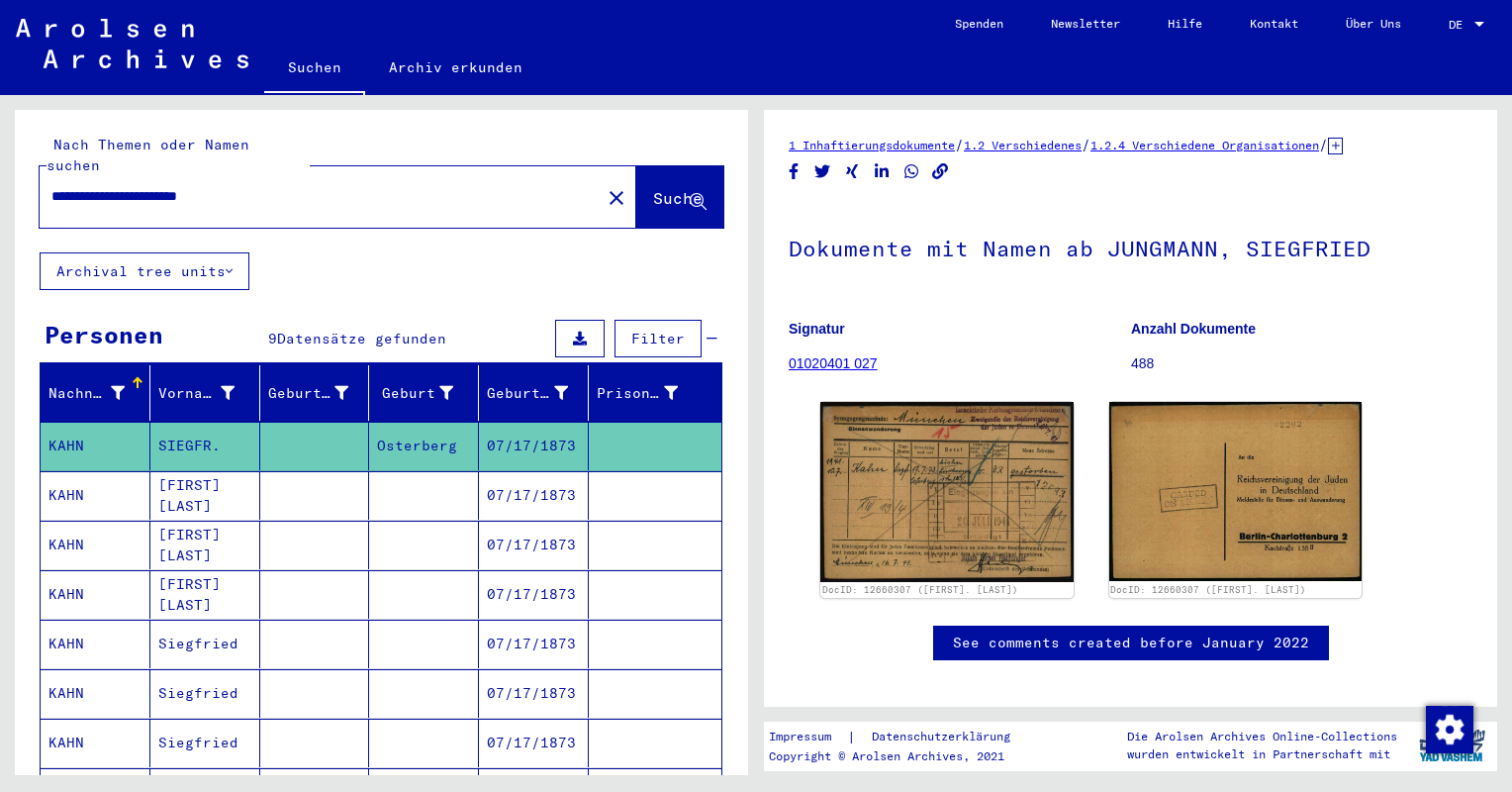 click at bounding box center [424, 544] 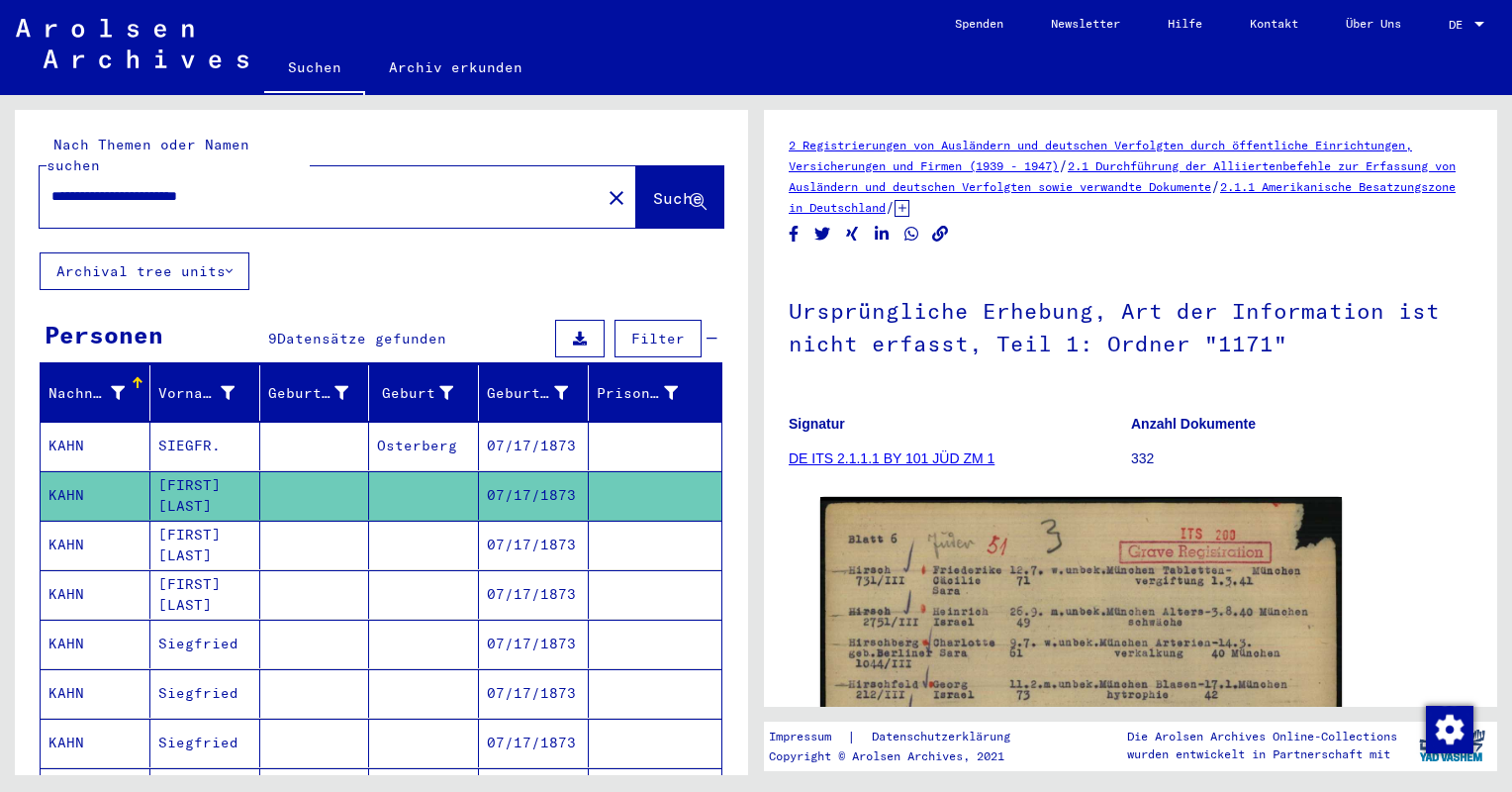 scroll, scrollTop: 0, scrollLeft: 0, axis: both 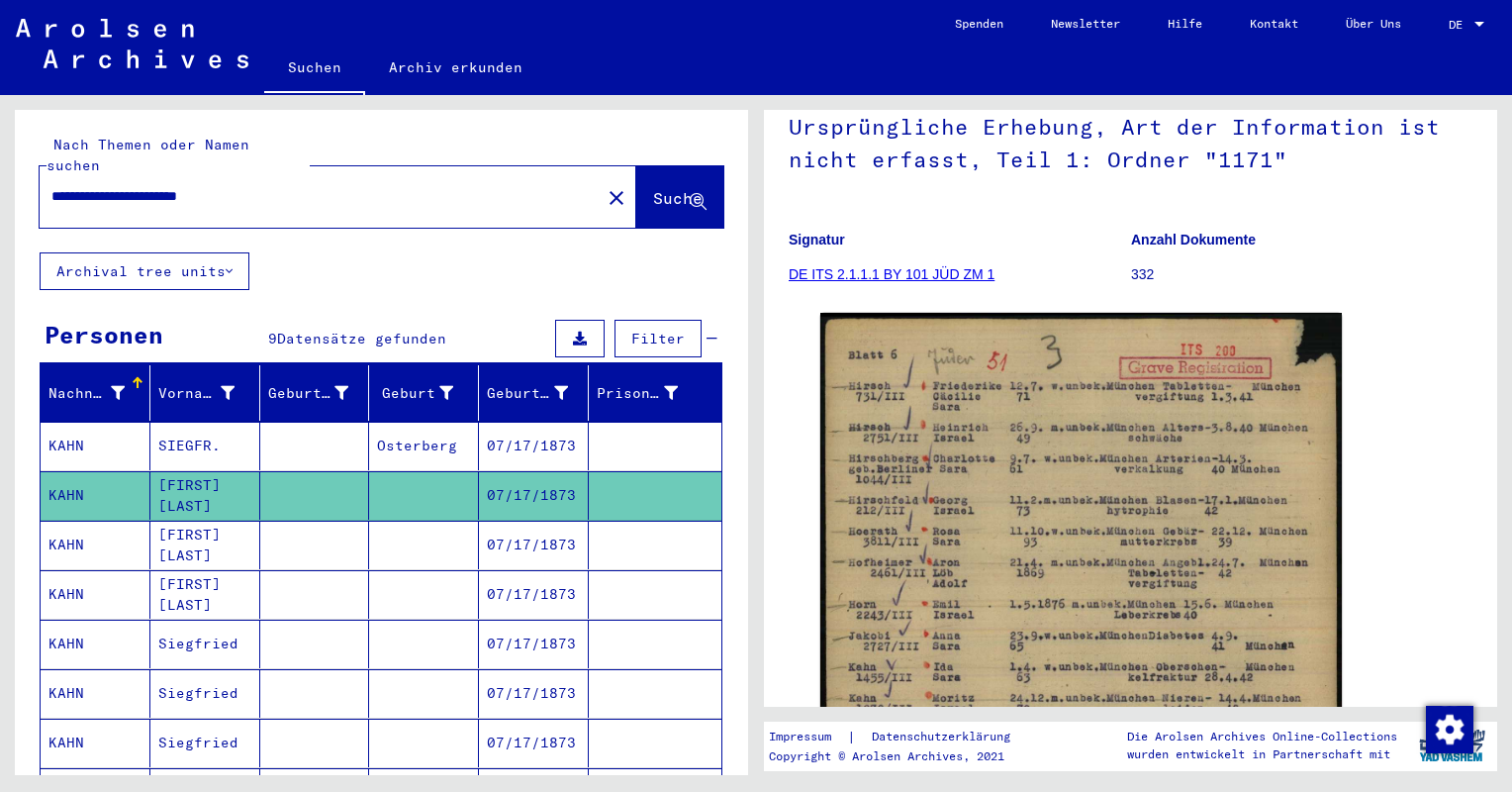 click at bounding box center (315, 594) 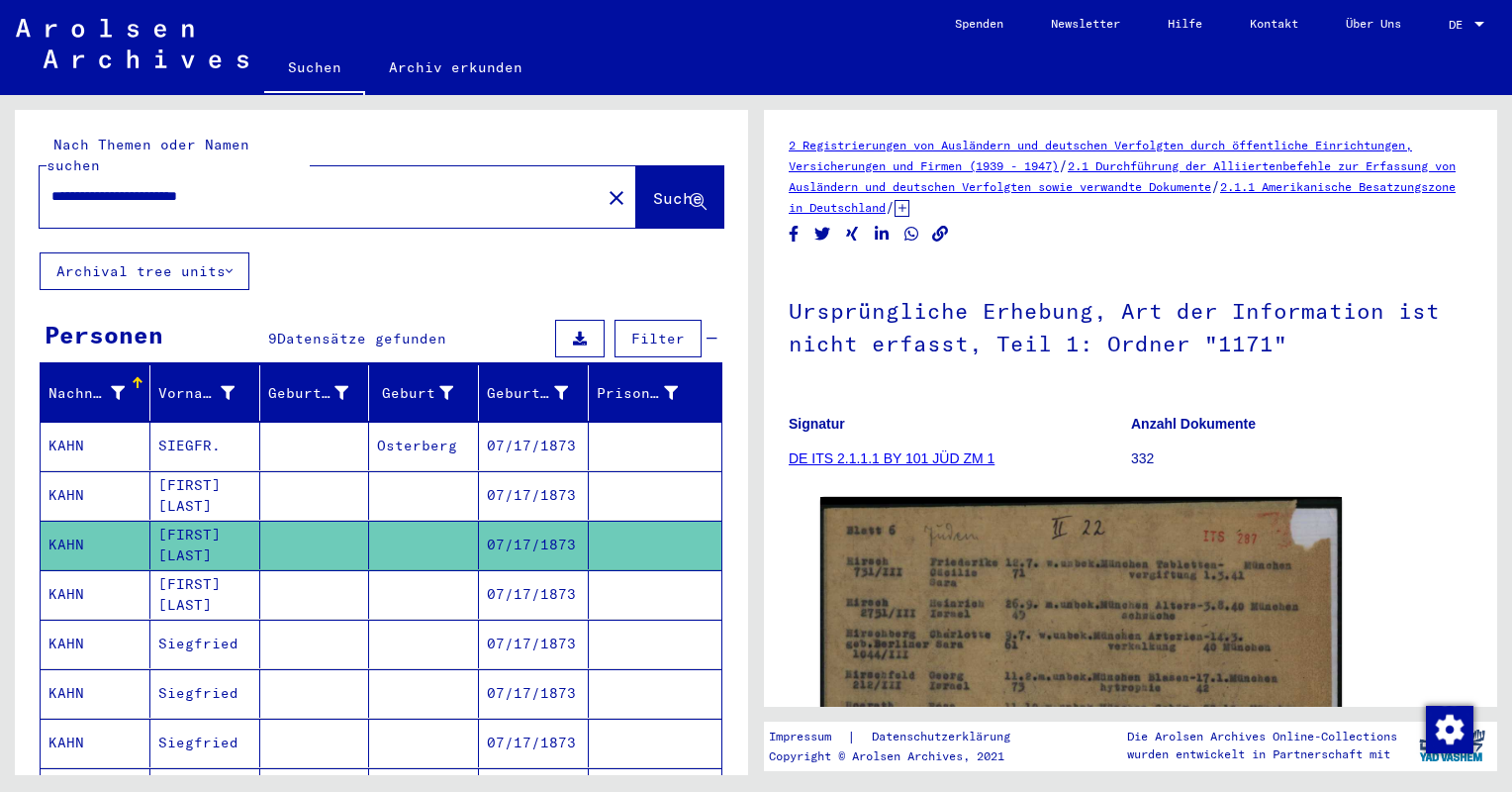 scroll, scrollTop: 0, scrollLeft: 0, axis: both 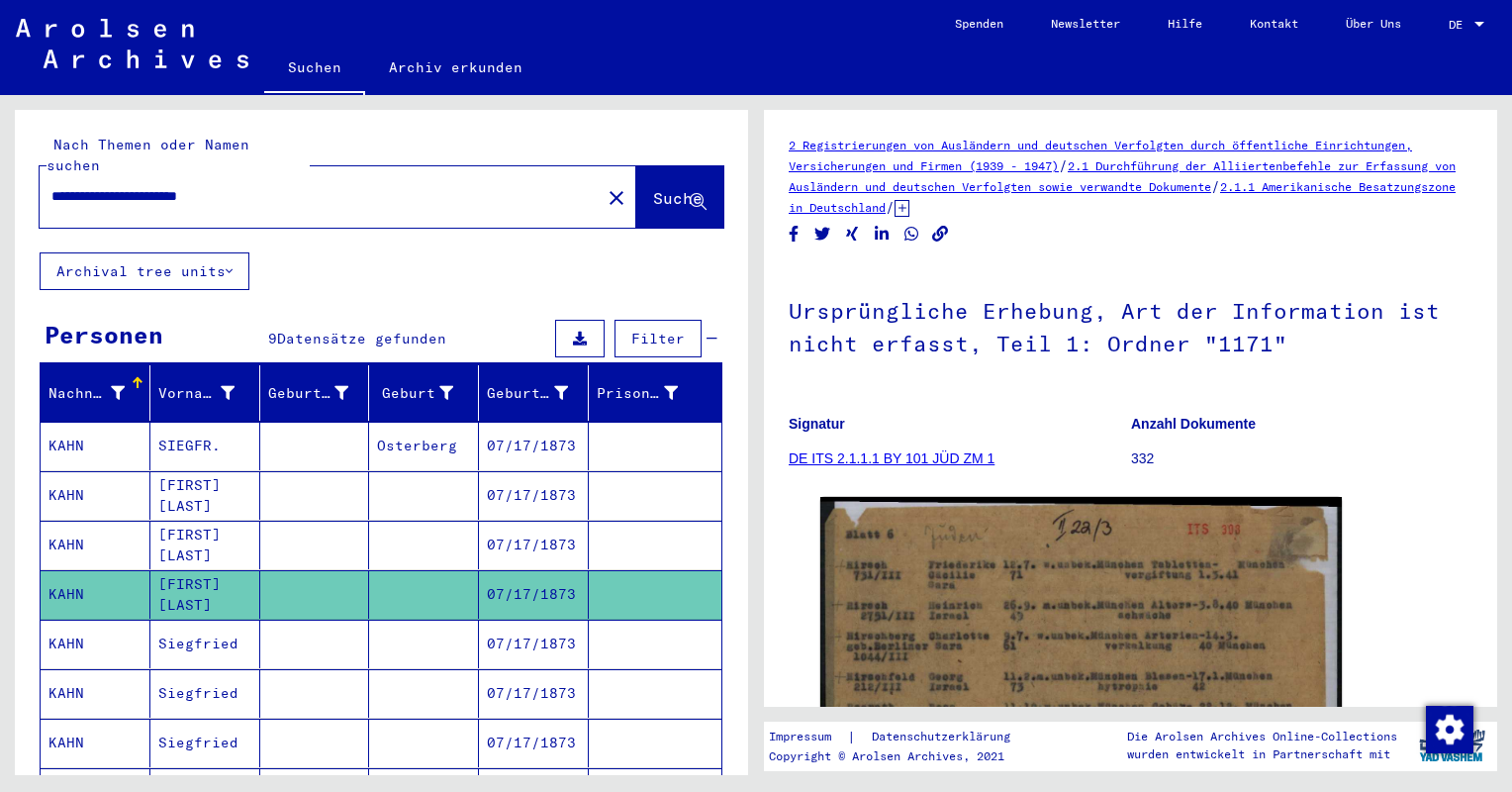 click at bounding box center [315, 693] 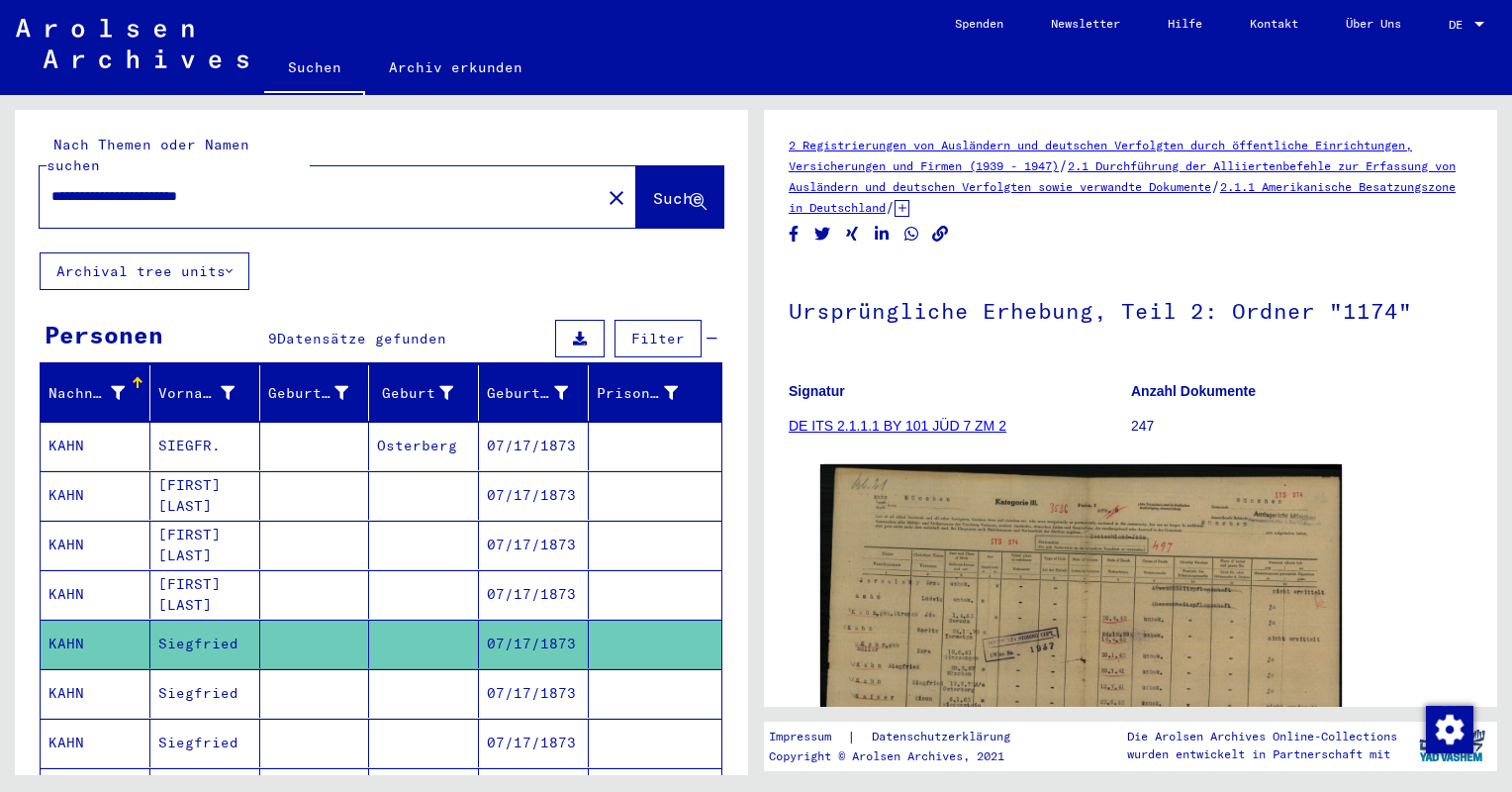 scroll, scrollTop: 0, scrollLeft: 0, axis: both 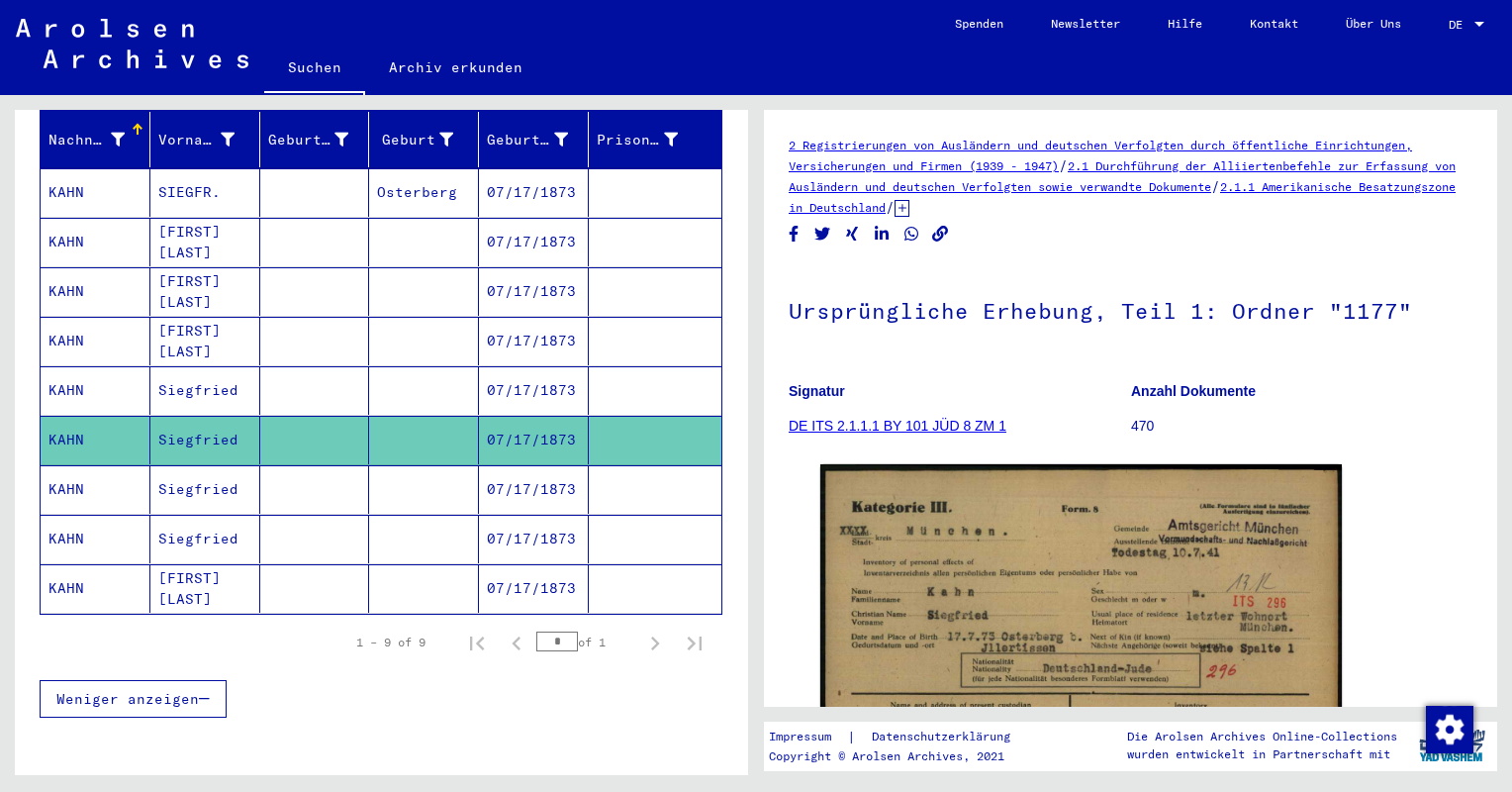 click on "Siegfried" at bounding box center [205, 539] 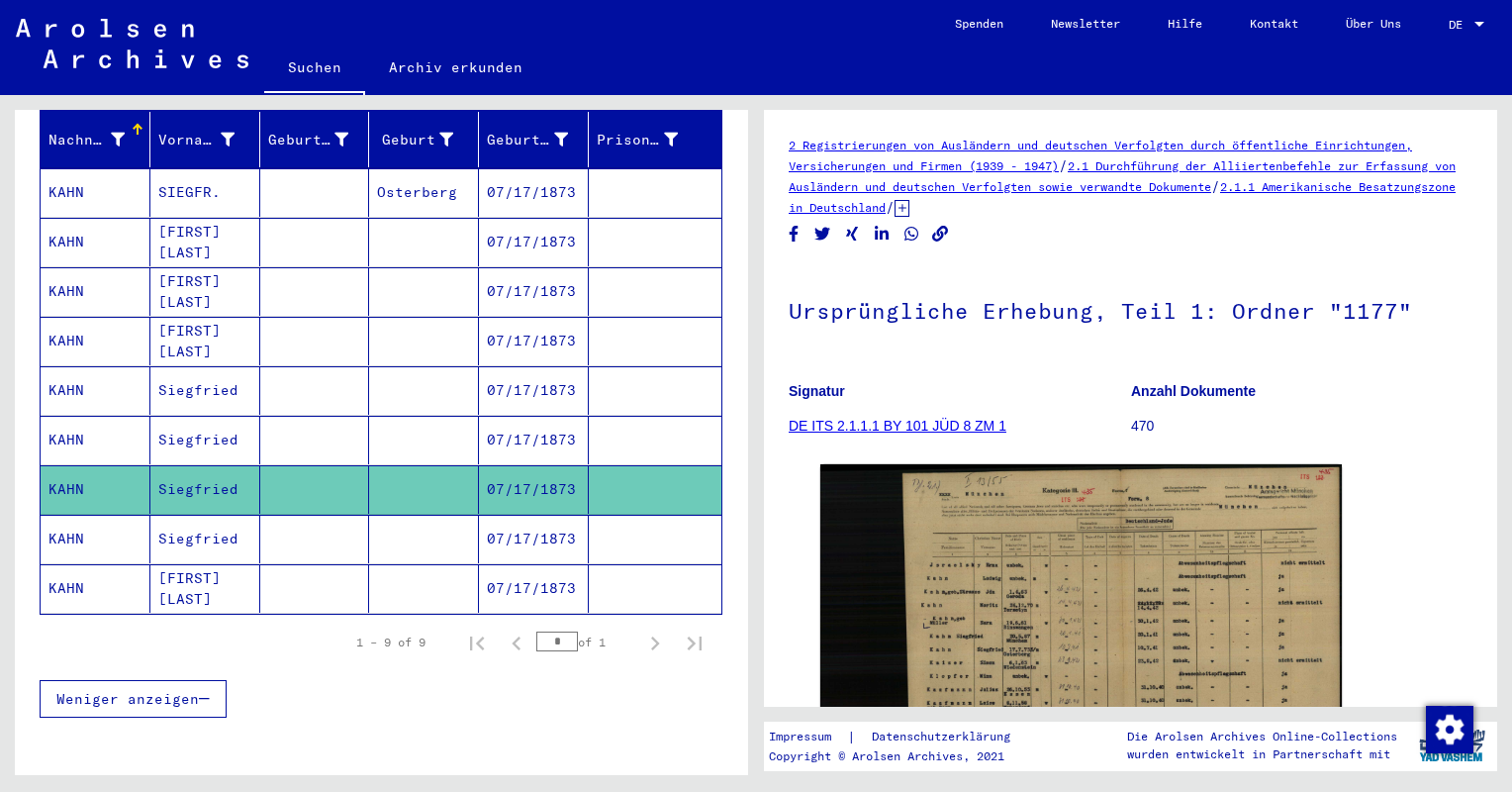 scroll, scrollTop: 0, scrollLeft: 0, axis: both 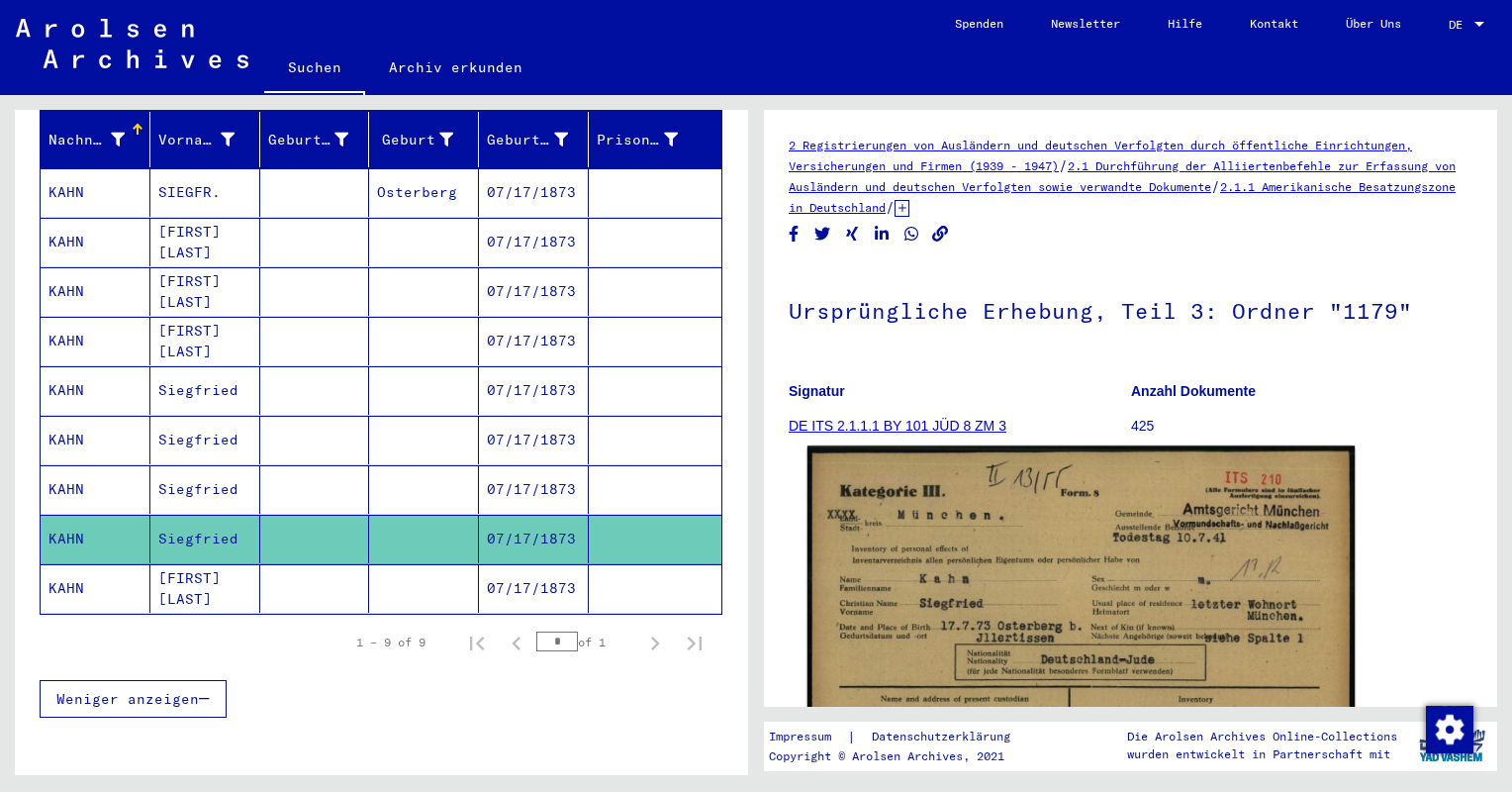 click 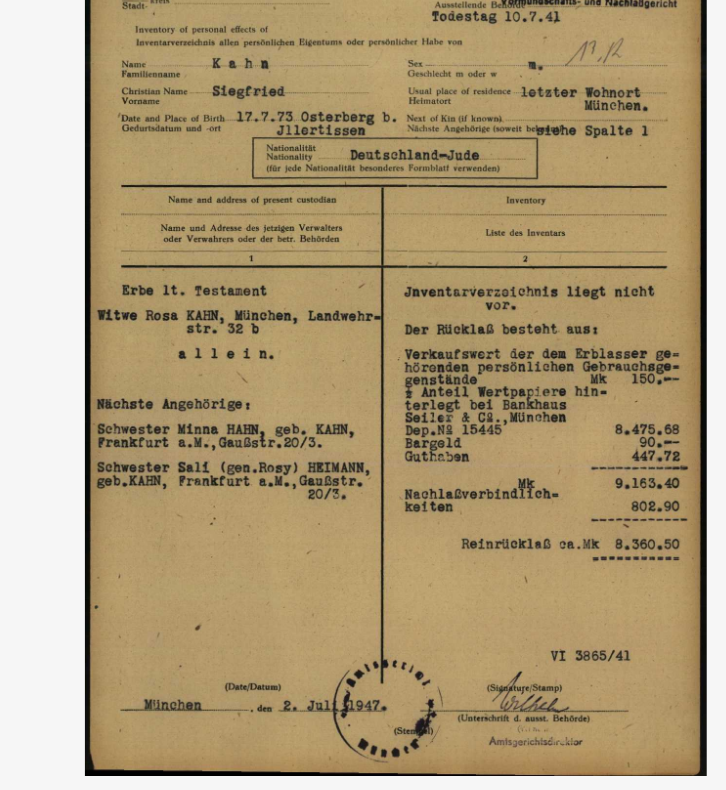scroll, scrollTop: 0, scrollLeft: 44, axis: horizontal 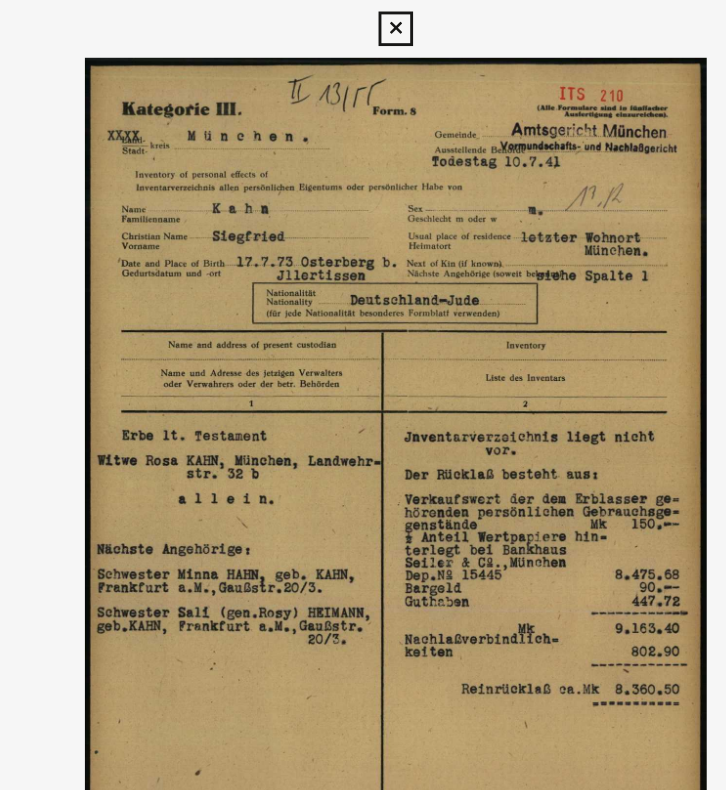 click at bounding box center [362, 20] 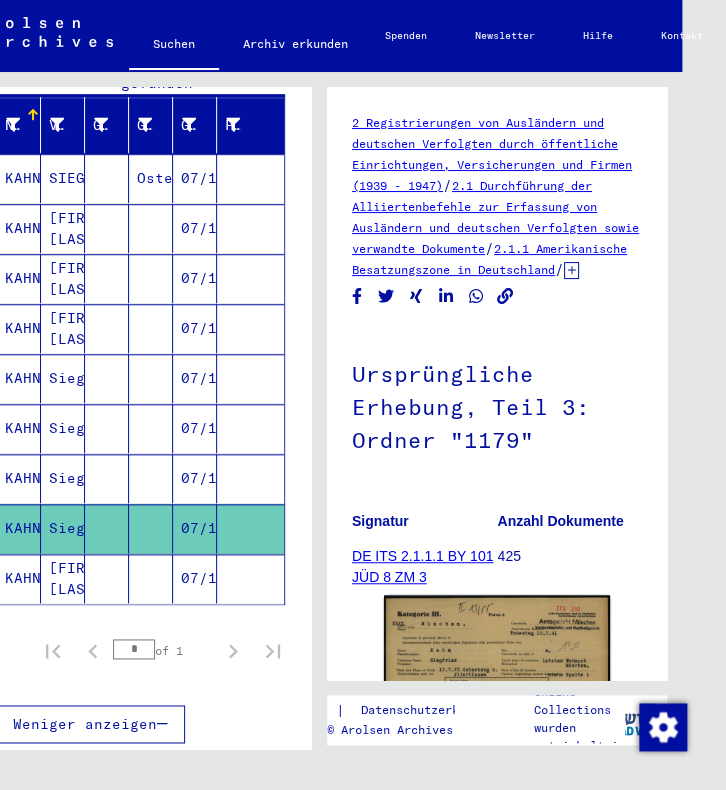 click on "KAHN" 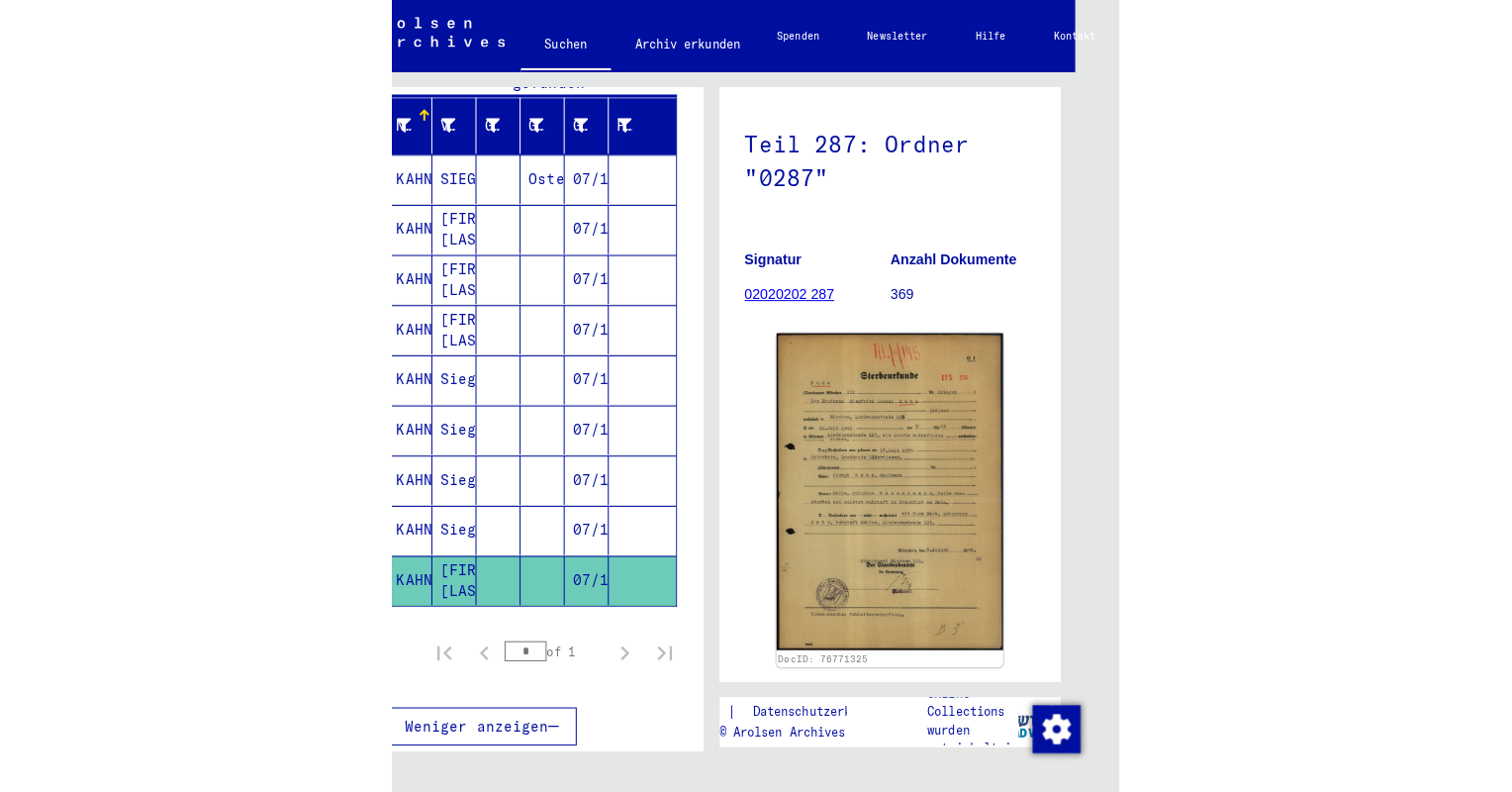 scroll, scrollTop: 0, scrollLeft: 0, axis: both 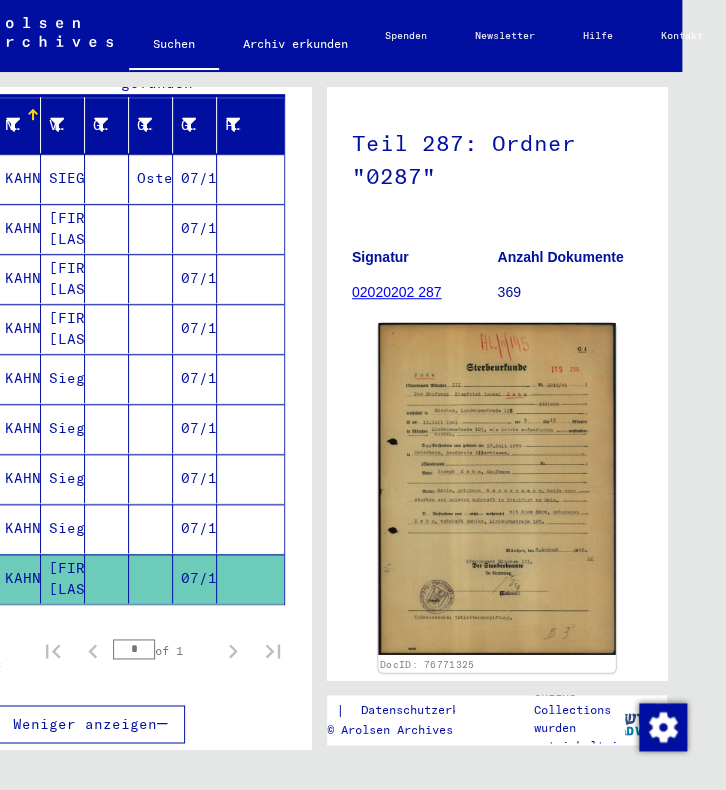 click 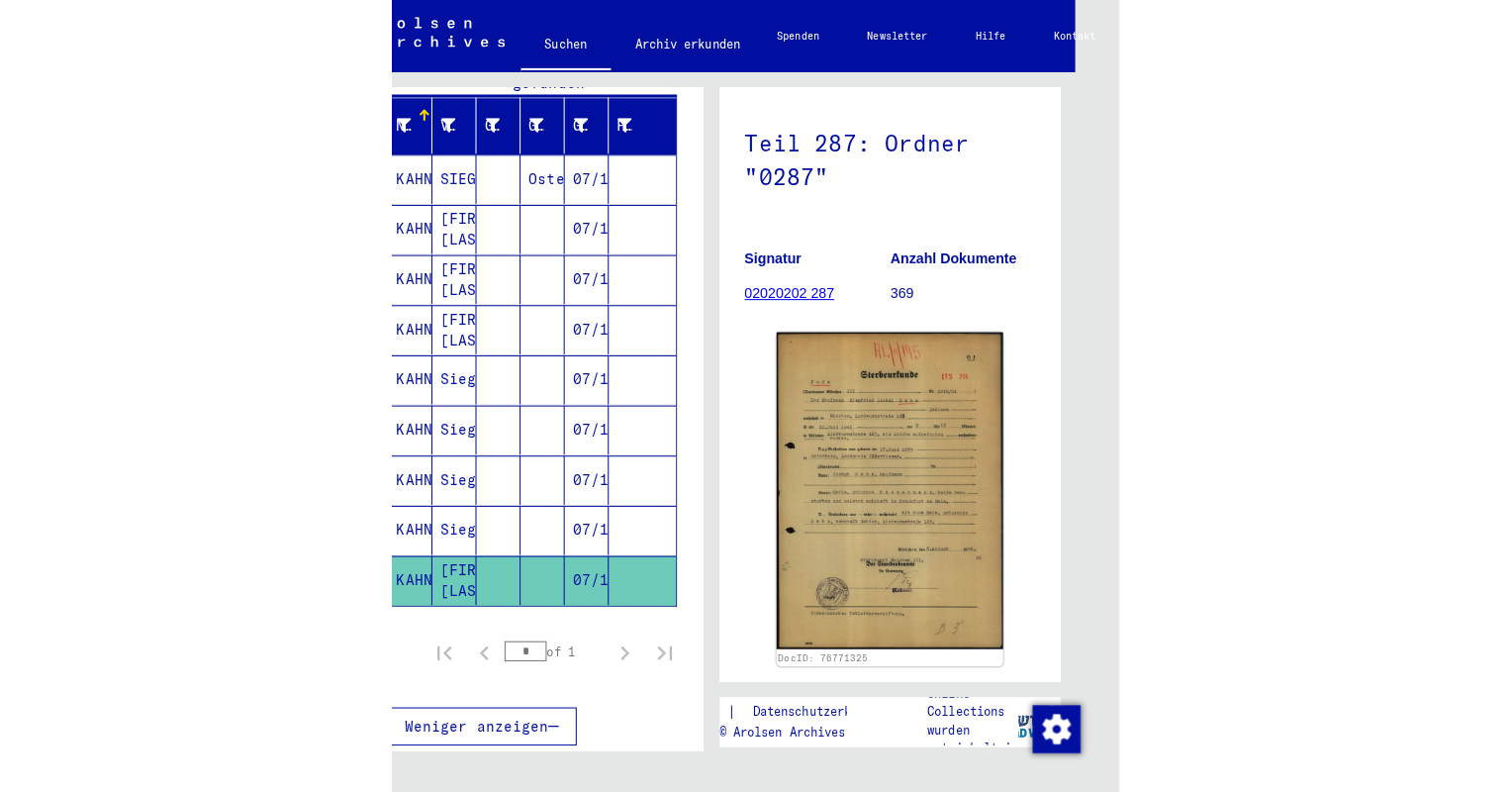 scroll, scrollTop: 0, scrollLeft: 0, axis: both 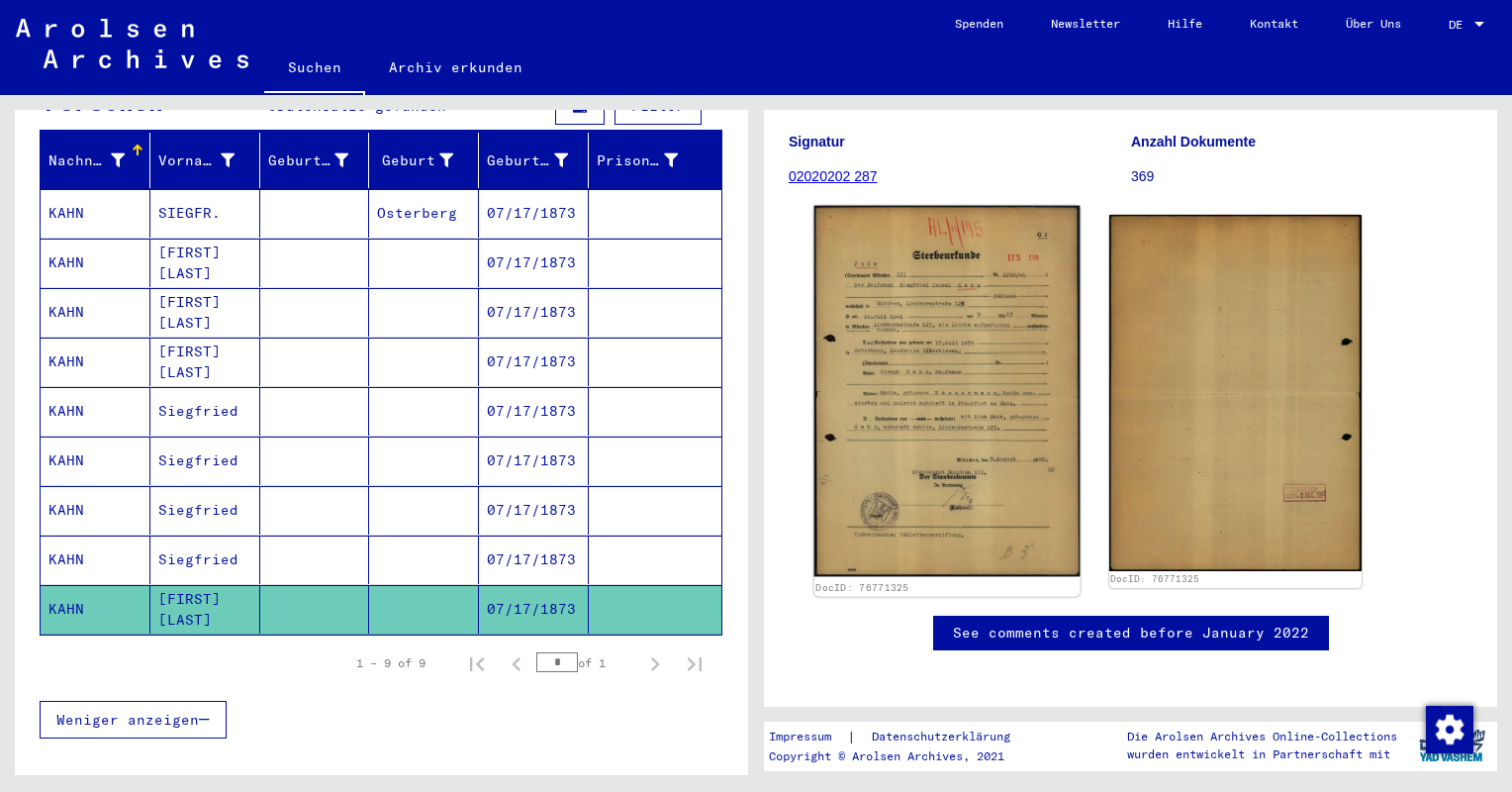 click 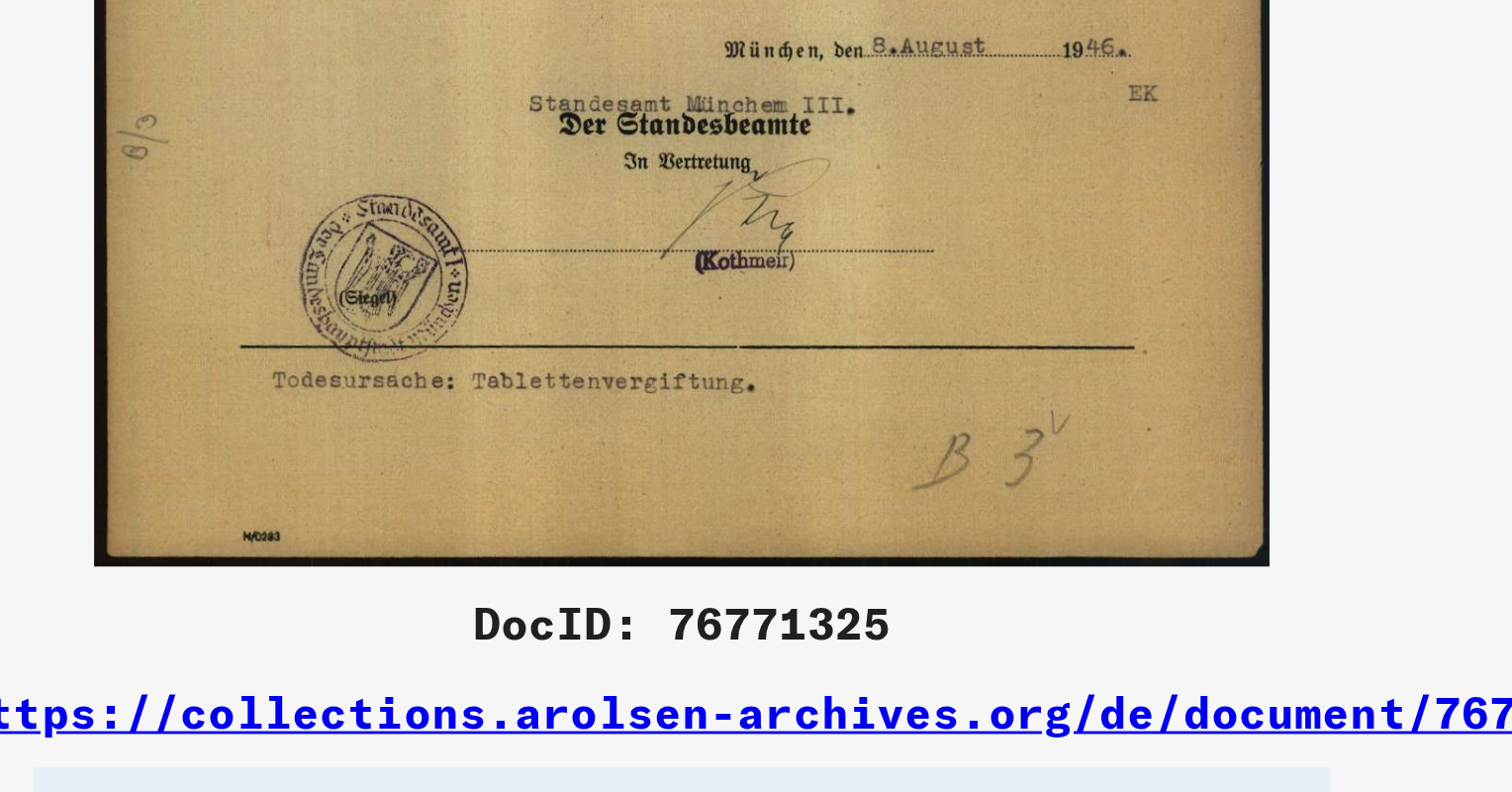 click at bounding box center [756, 346] 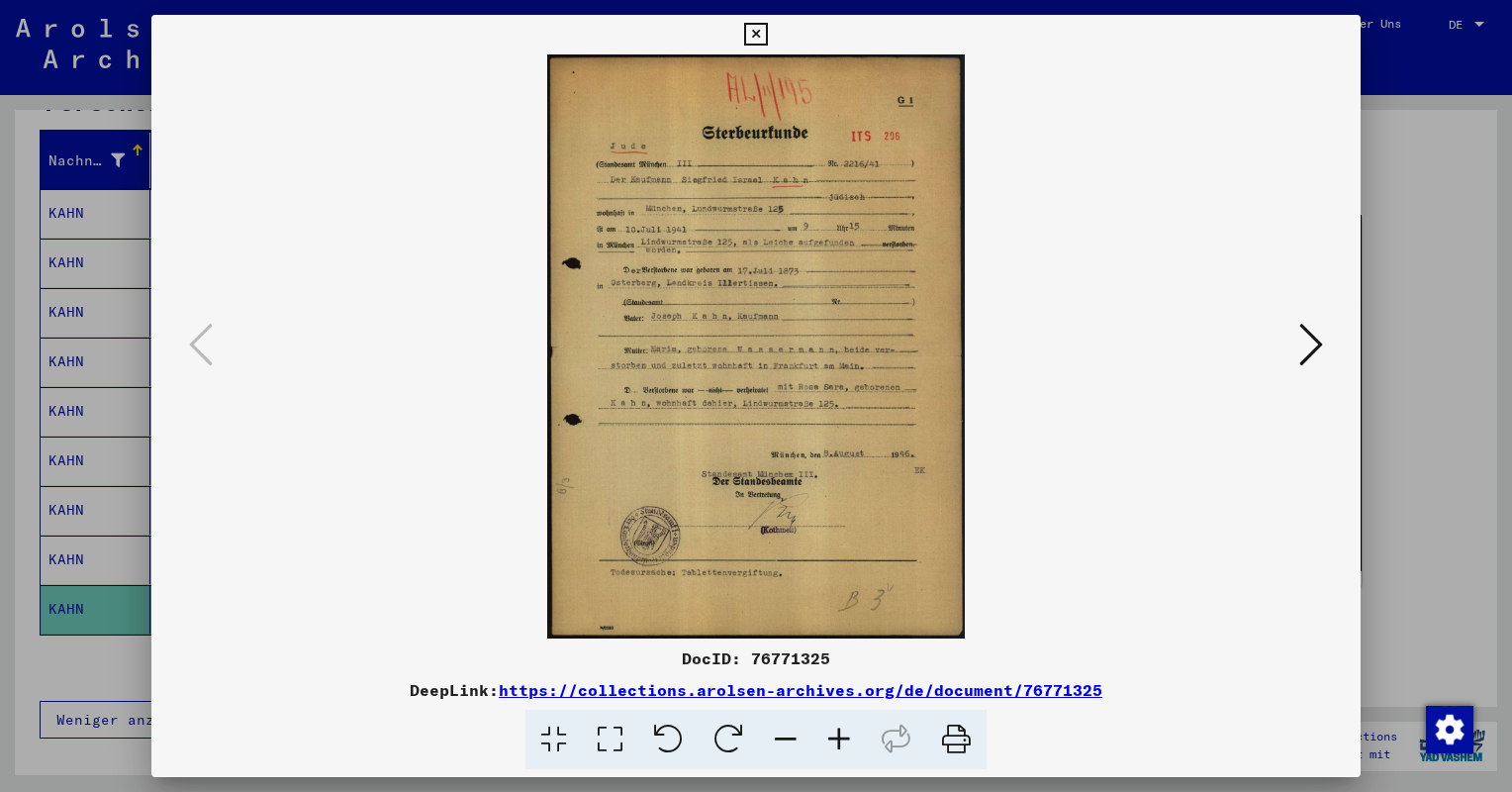 click at bounding box center [755, 35] 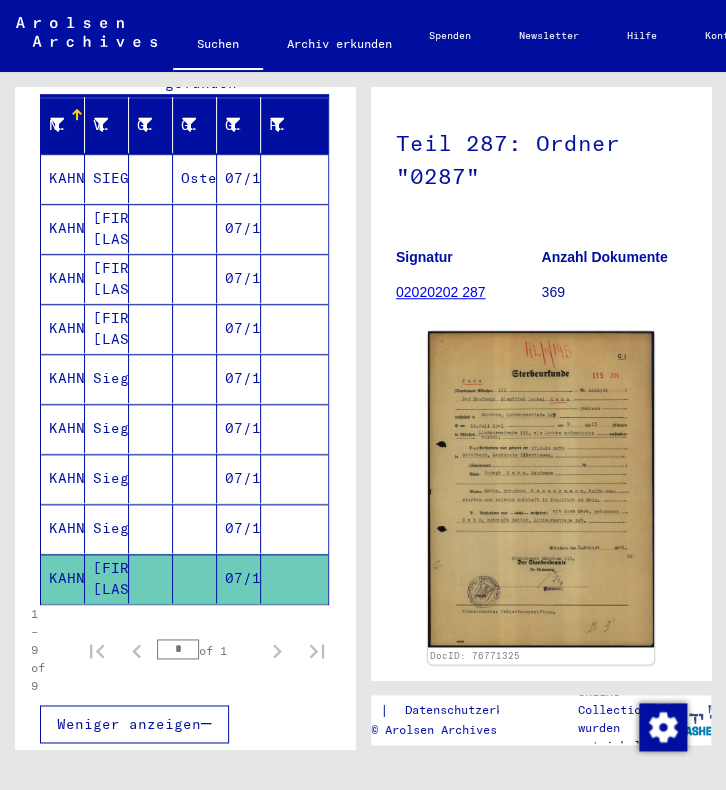 scroll, scrollTop: 0, scrollLeft: 0, axis: both 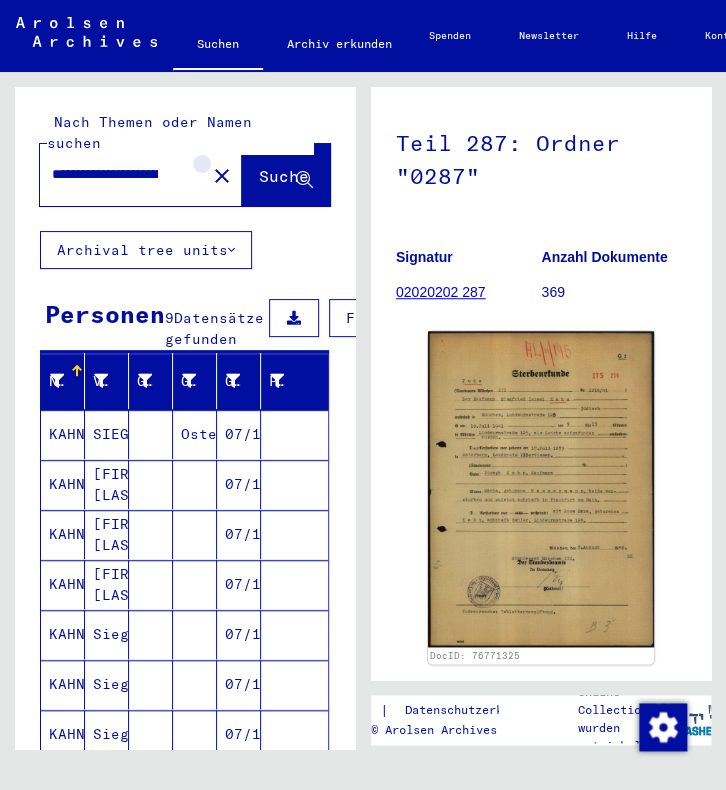 click on "close" 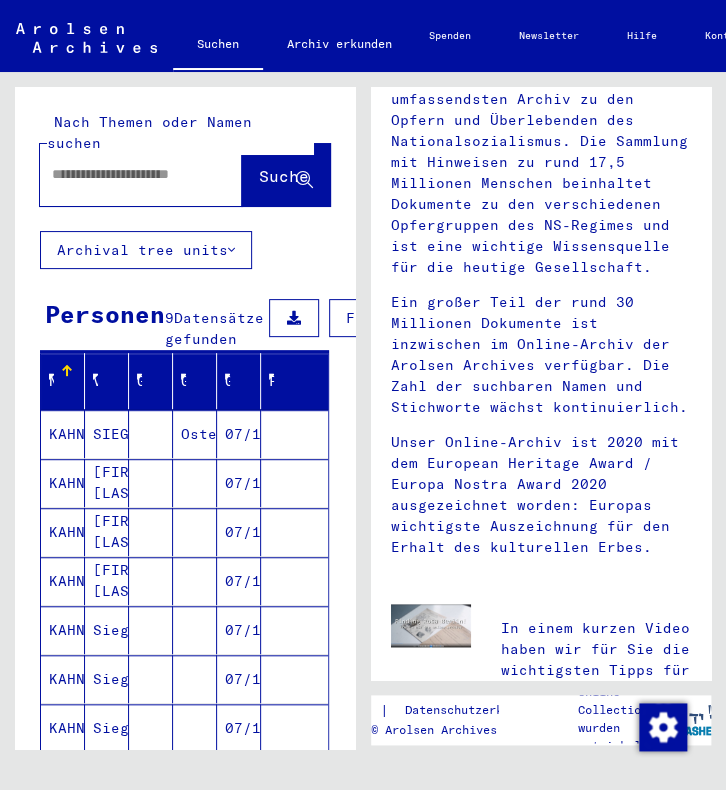 scroll, scrollTop: 0, scrollLeft: 0, axis: both 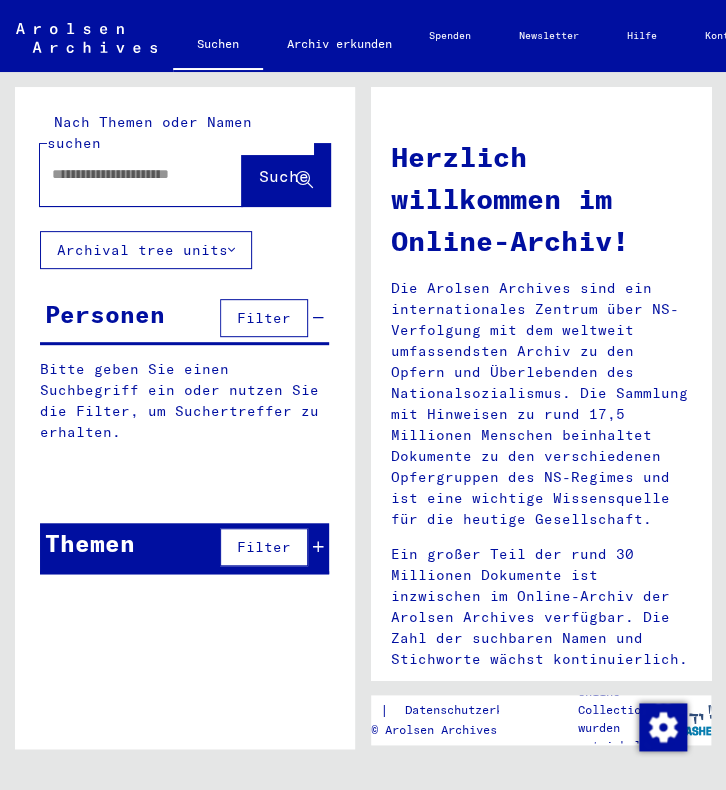 click at bounding box center [132, 174] 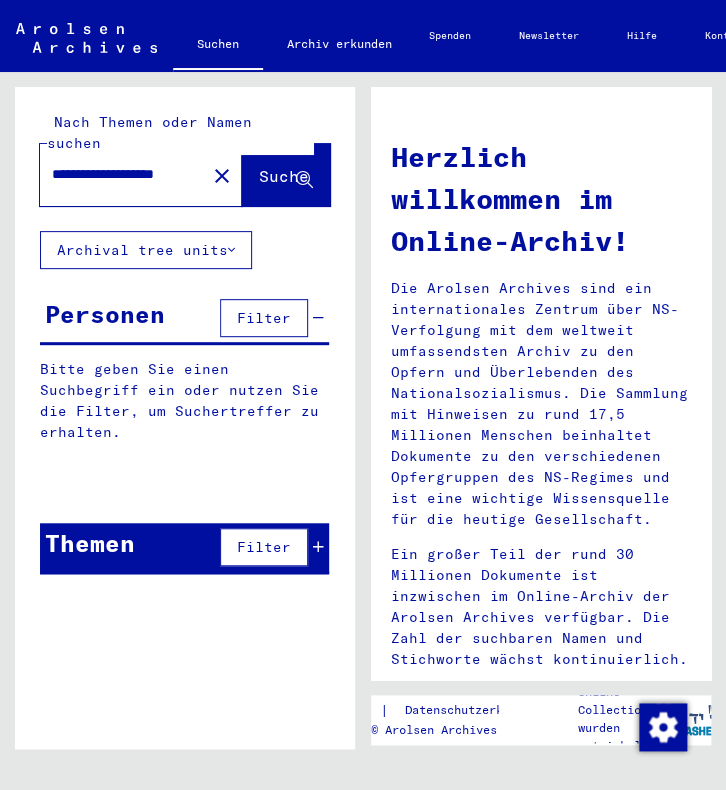 scroll, scrollTop: 0, scrollLeft: 52, axis: horizontal 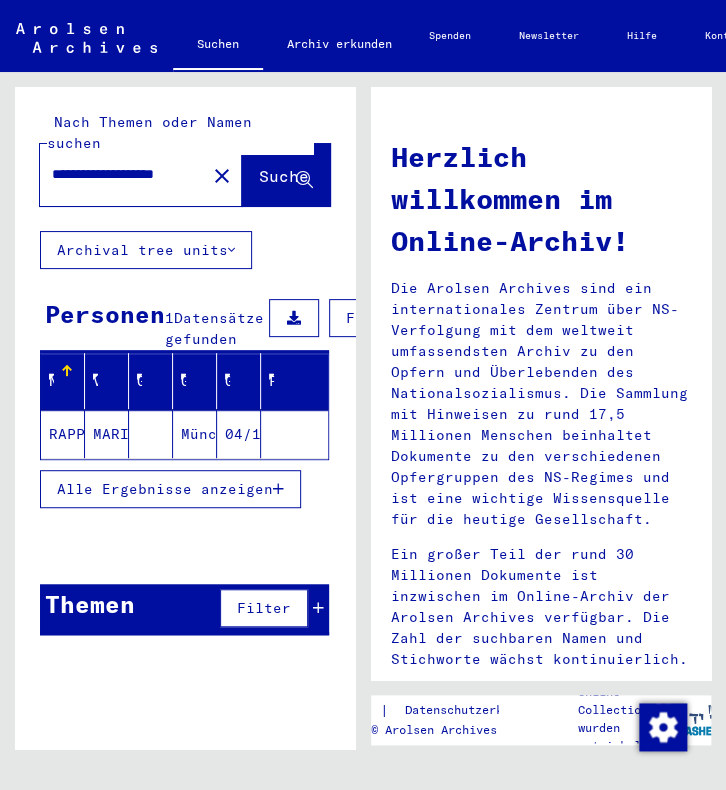 click on "RAPPAPORT" 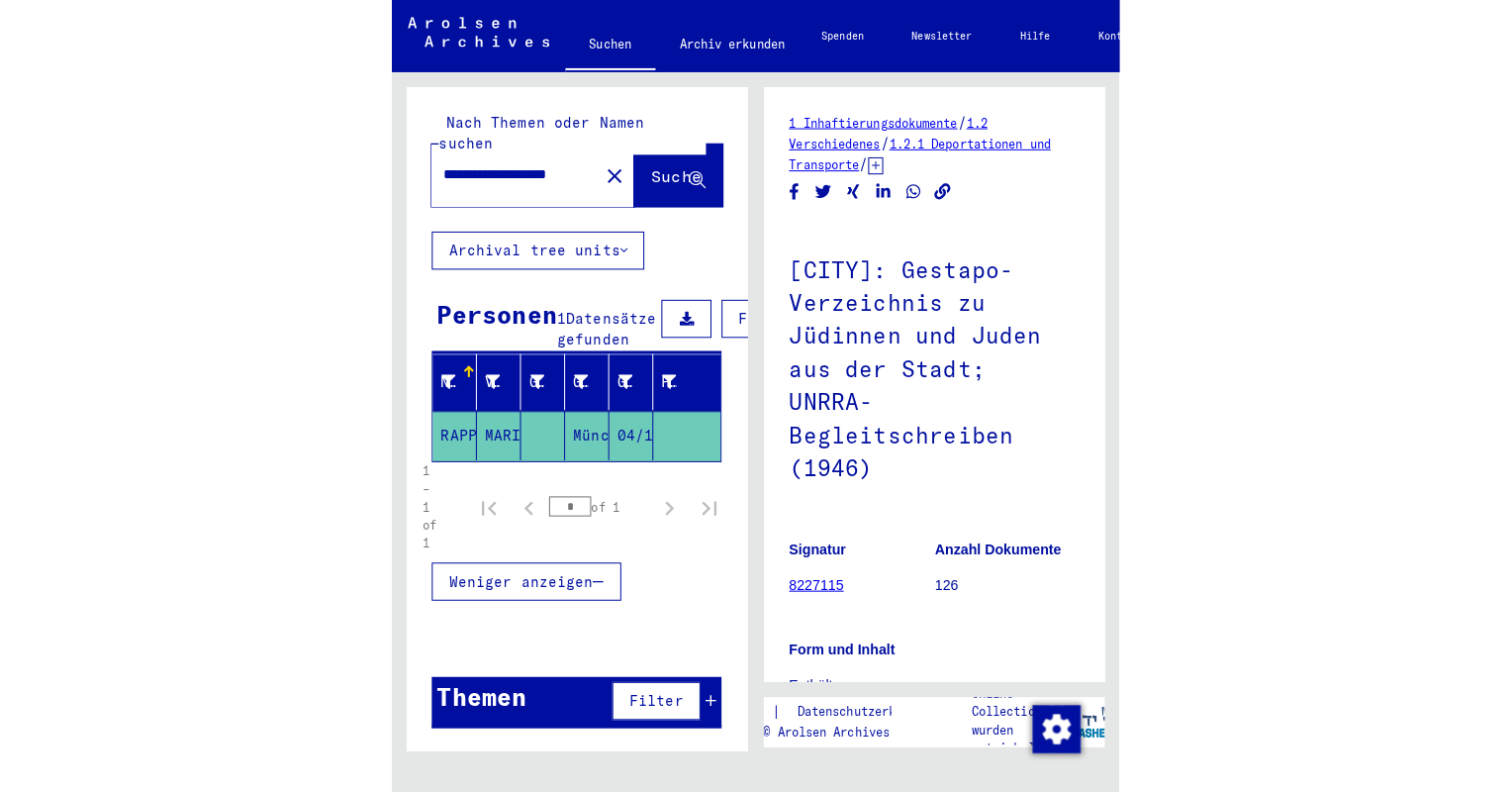 scroll, scrollTop: 0, scrollLeft: 0, axis: both 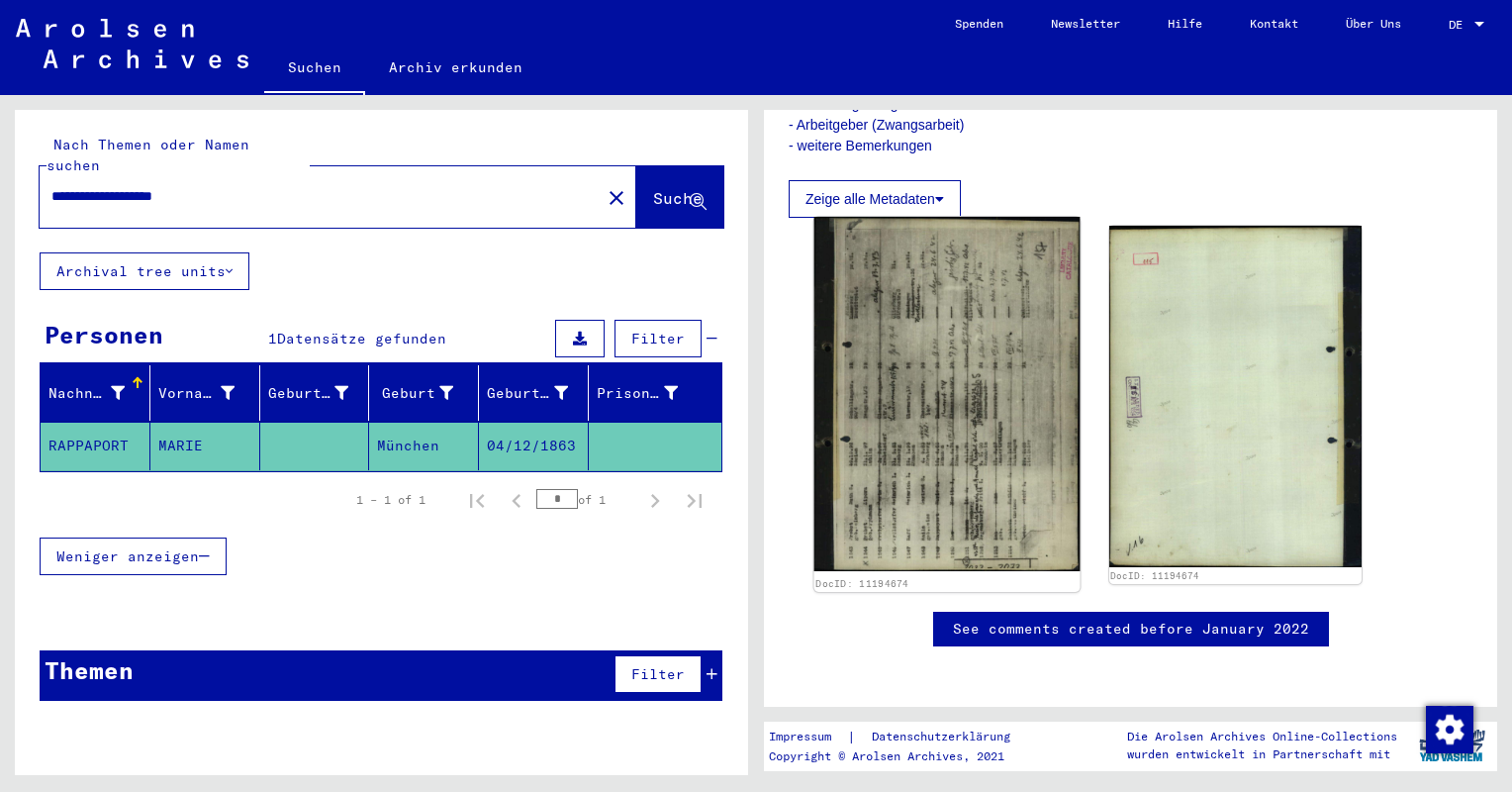 click 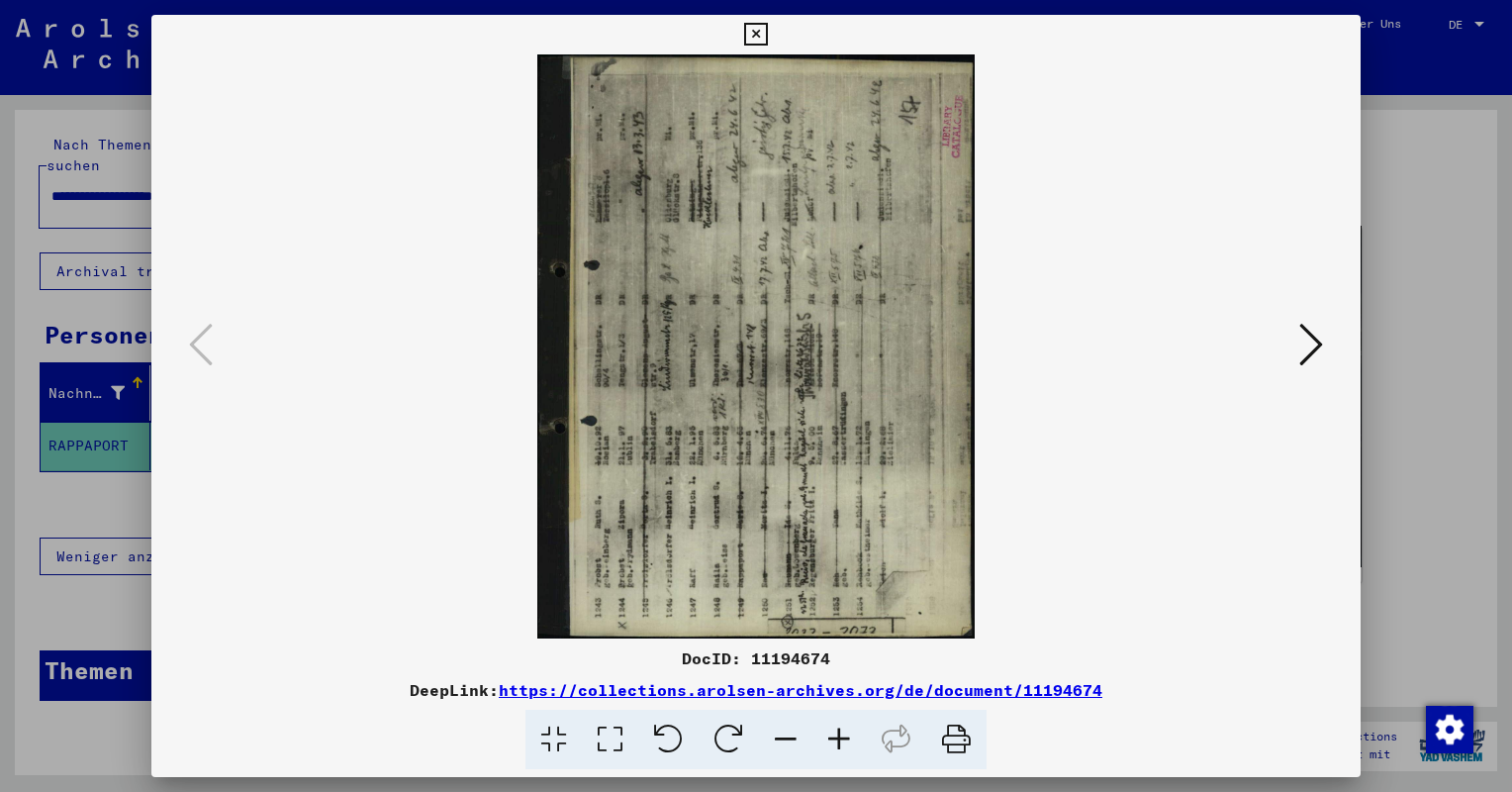 click at bounding box center (728, 740) 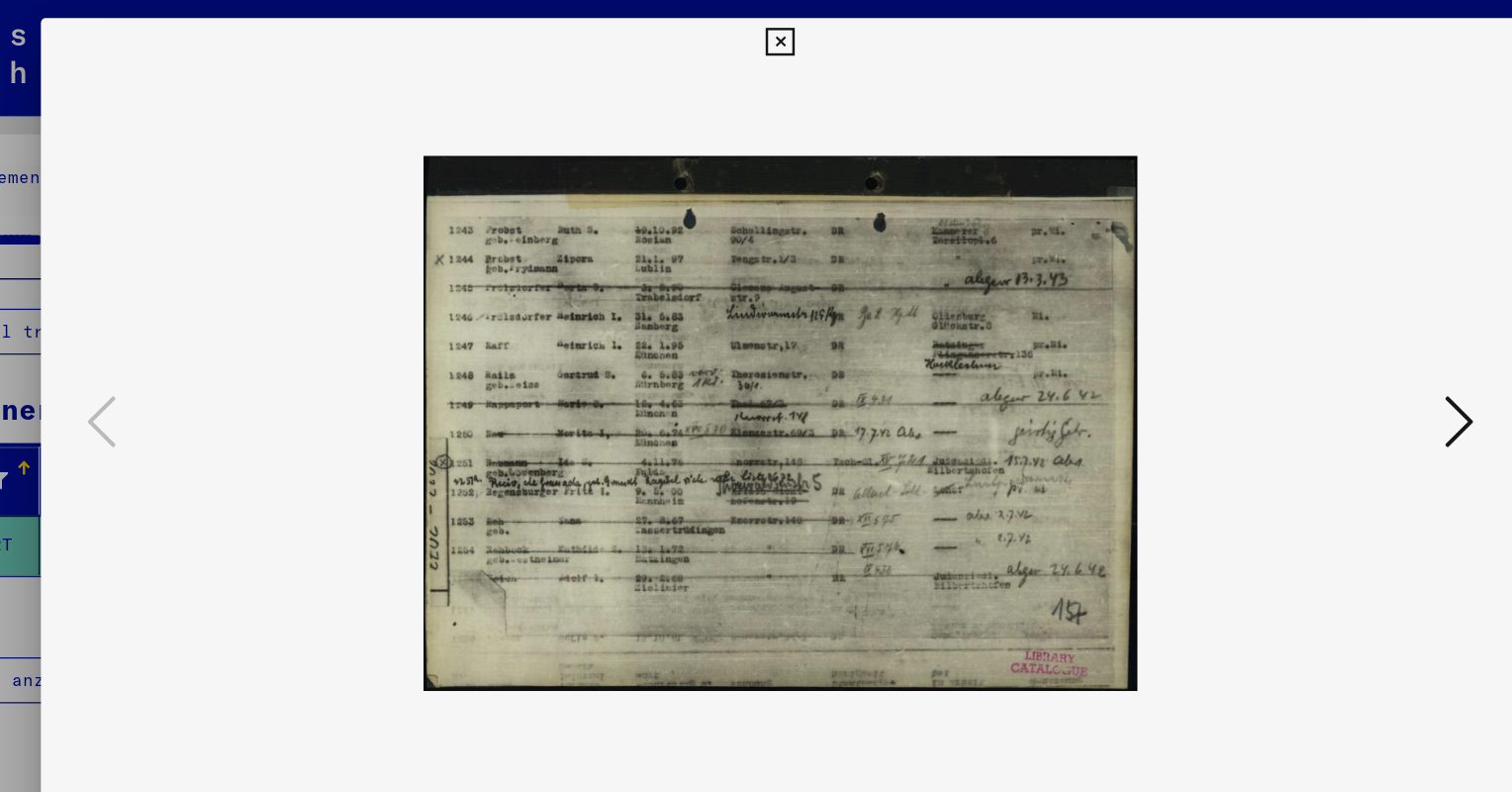 click at bounding box center (755, 35) 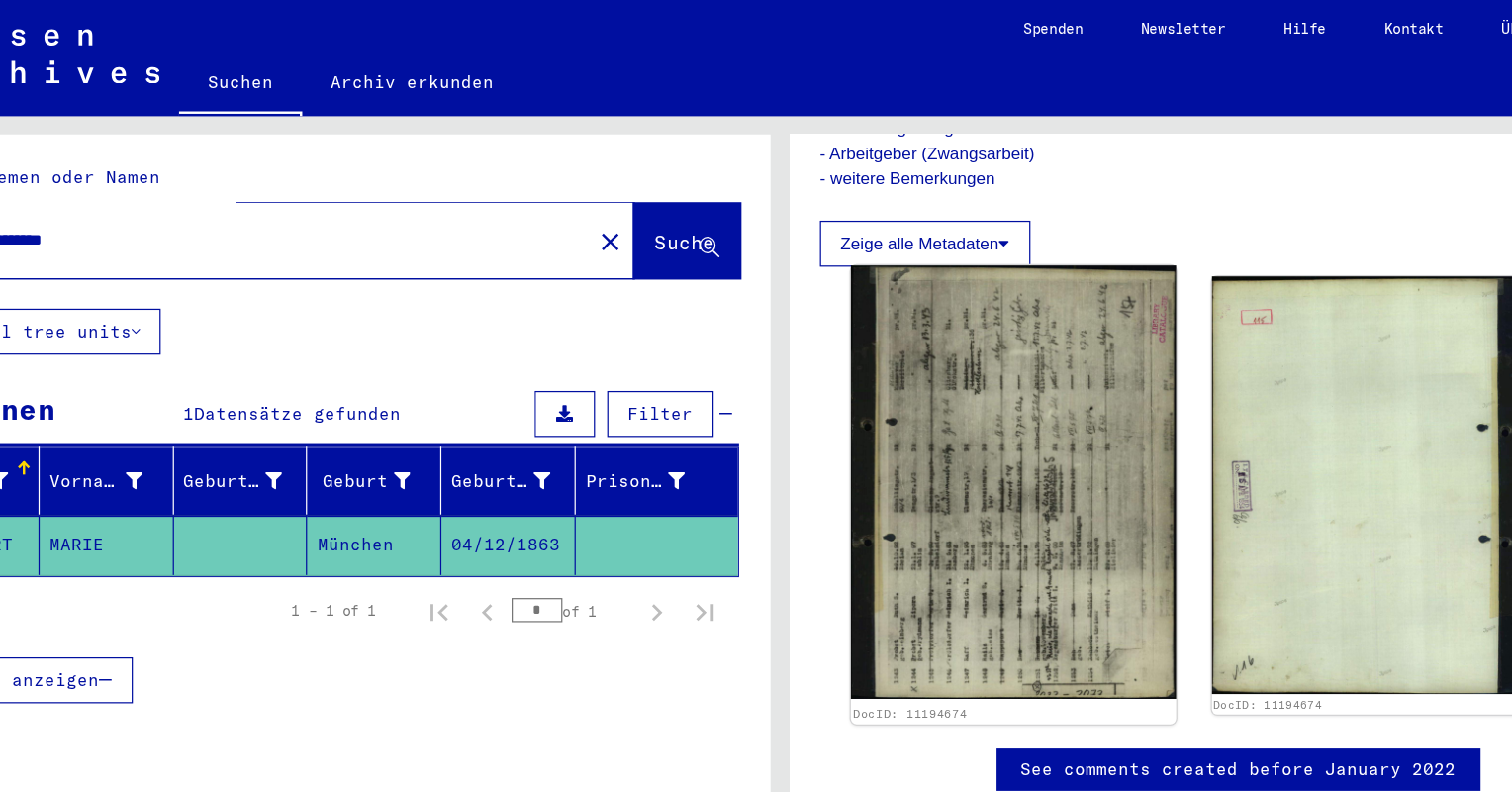 click 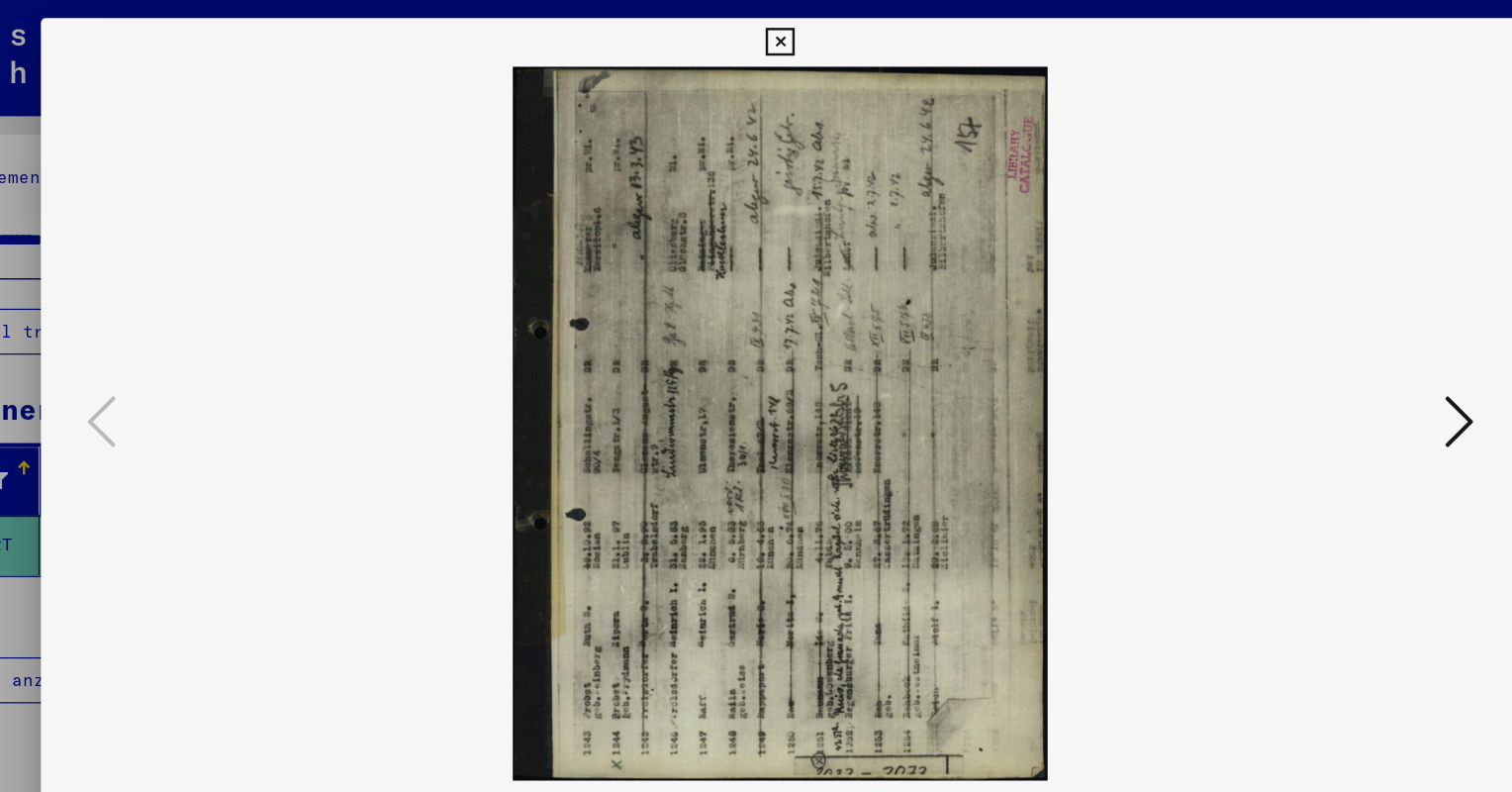 scroll, scrollTop: 0, scrollLeft: 0, axis: both 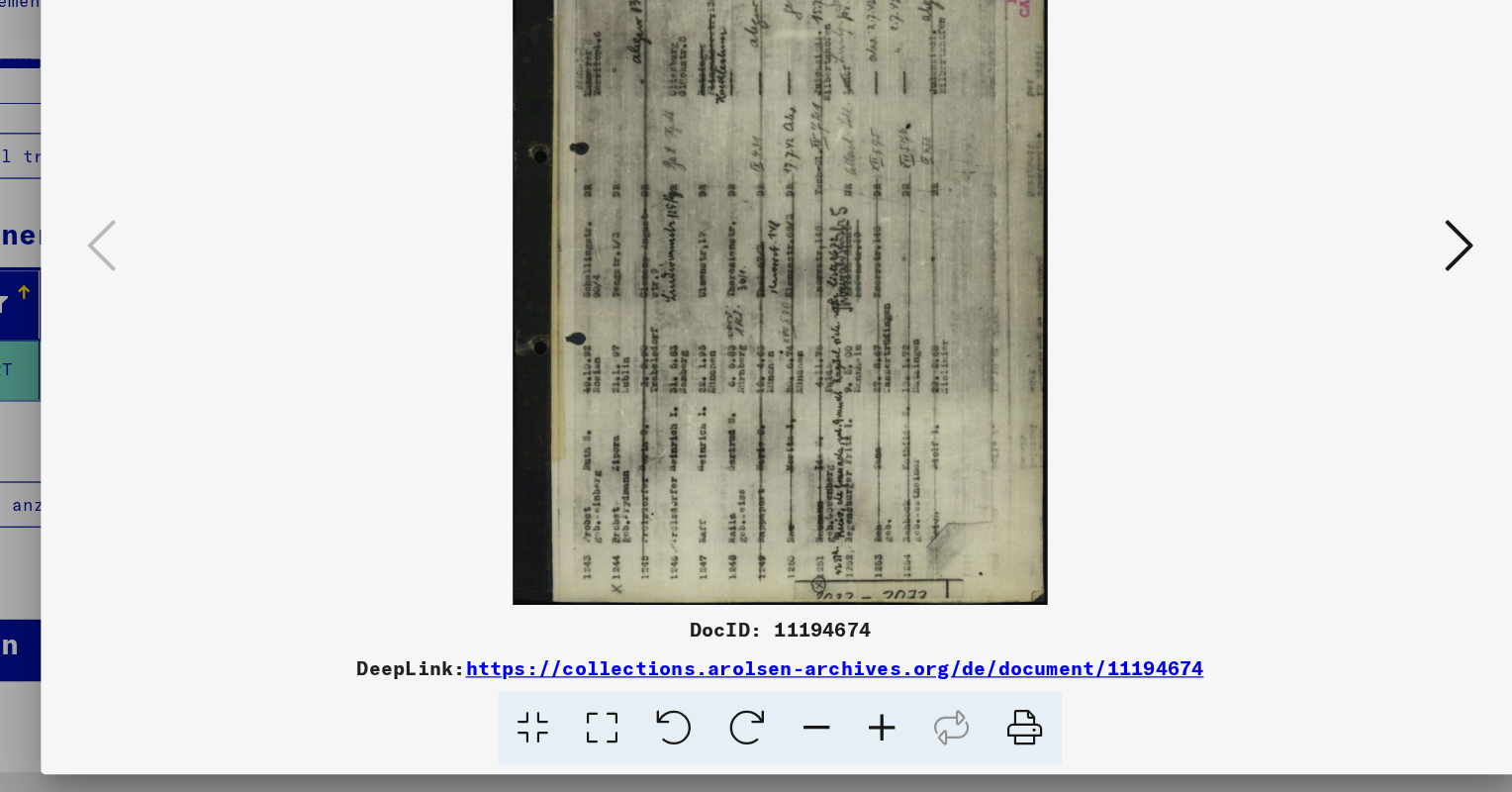 click at bounding box center [728, 740] 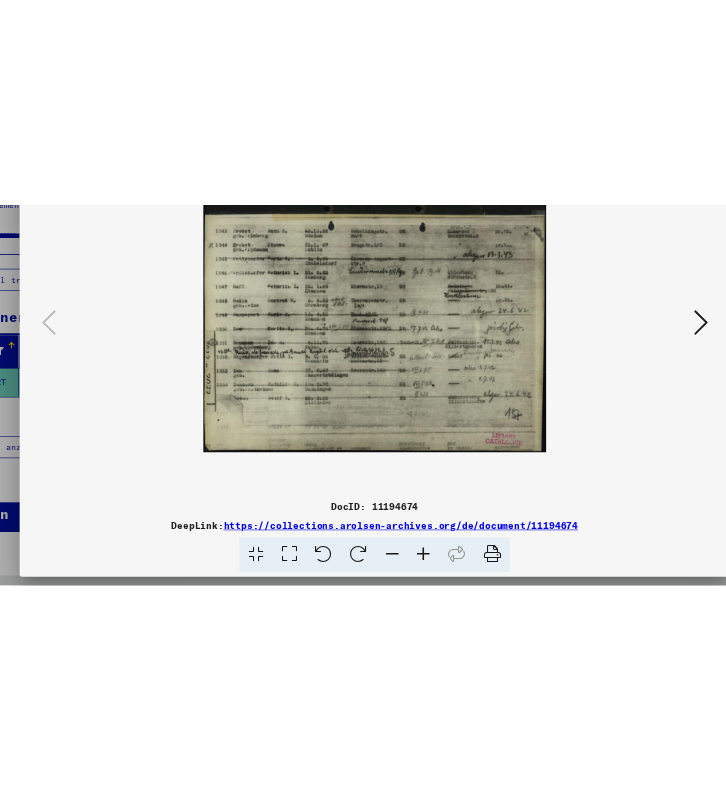 scroll, scrollTop: 0, scrollLeft: 0, axis: both 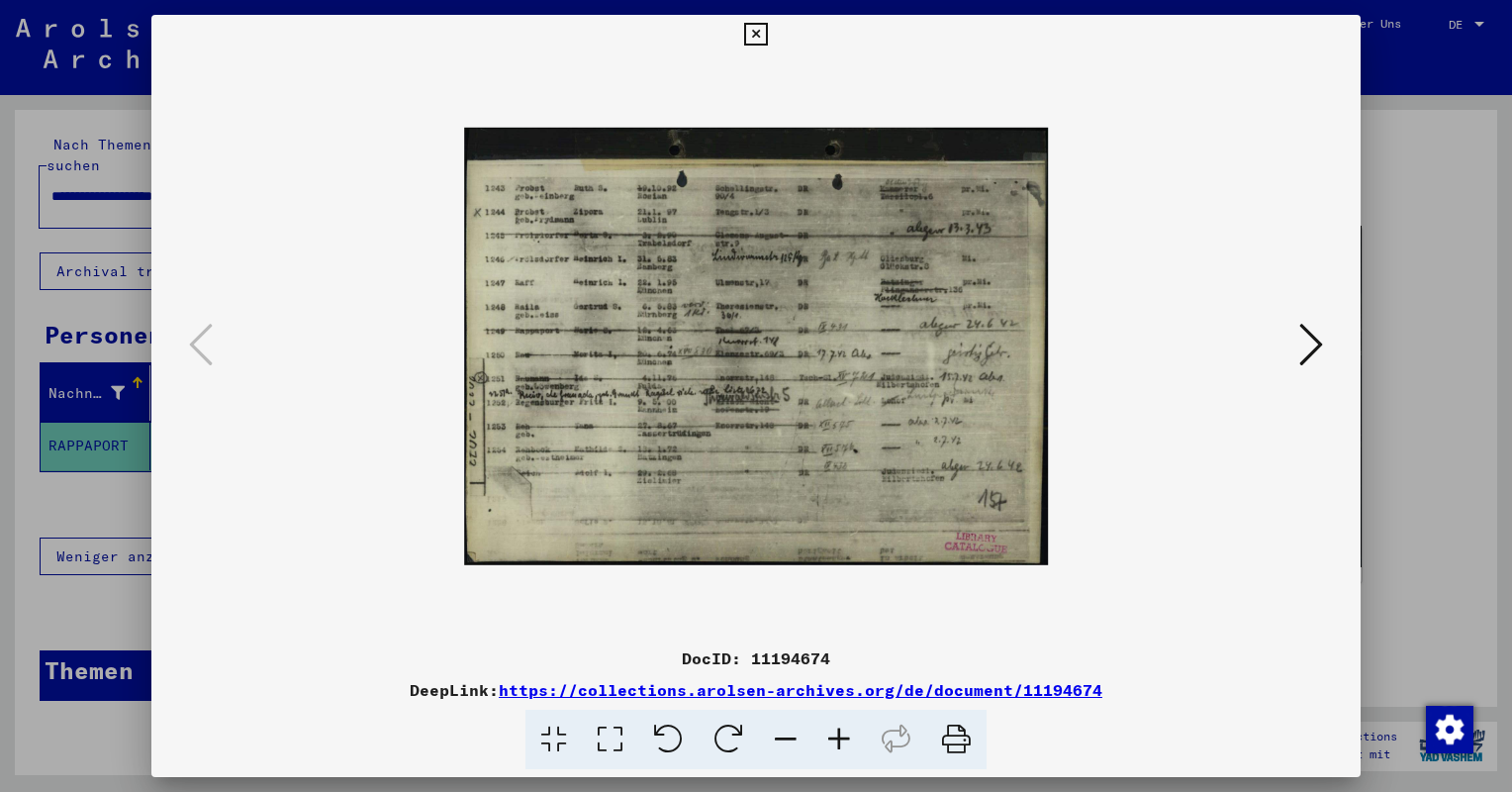 click at bounding box center [755, 35] 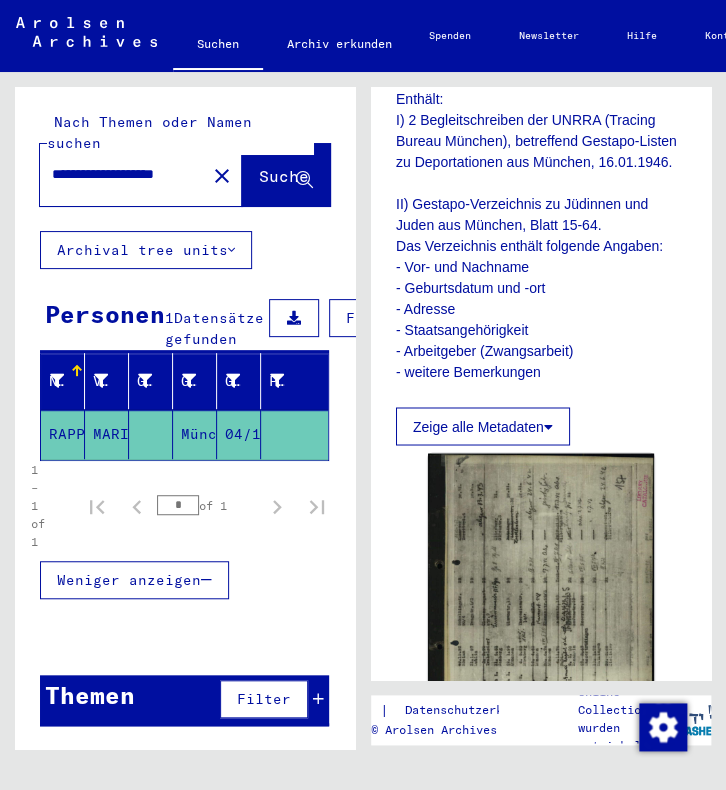 click on "**********" at bounding box center (105, 174) 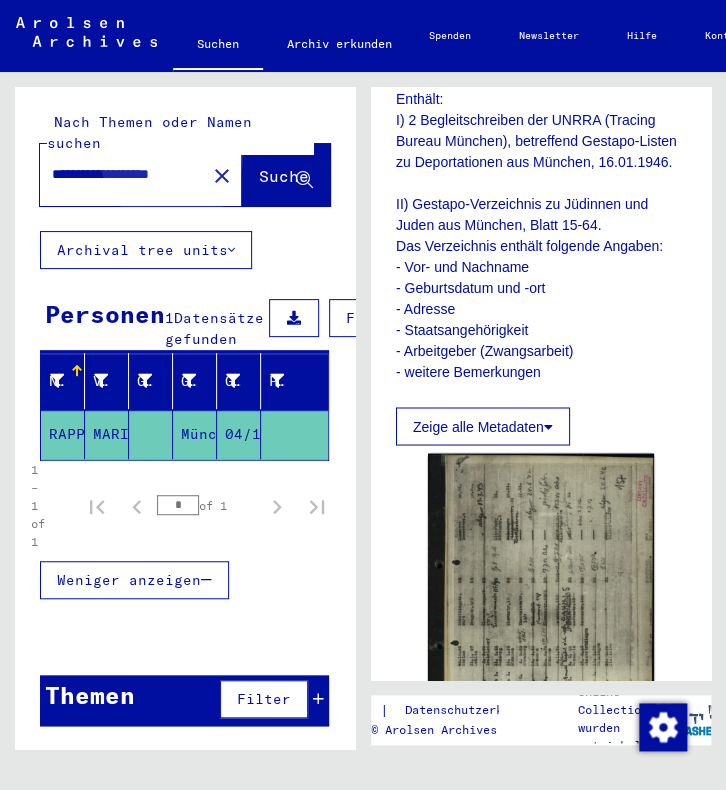 click on "Suche" 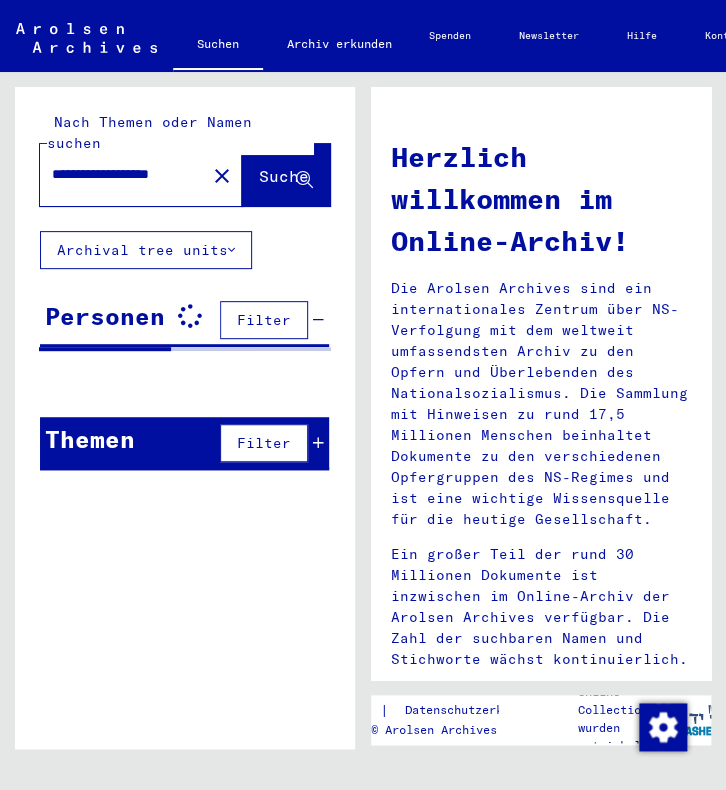 click on "**********" at bounding box center (112, 174) 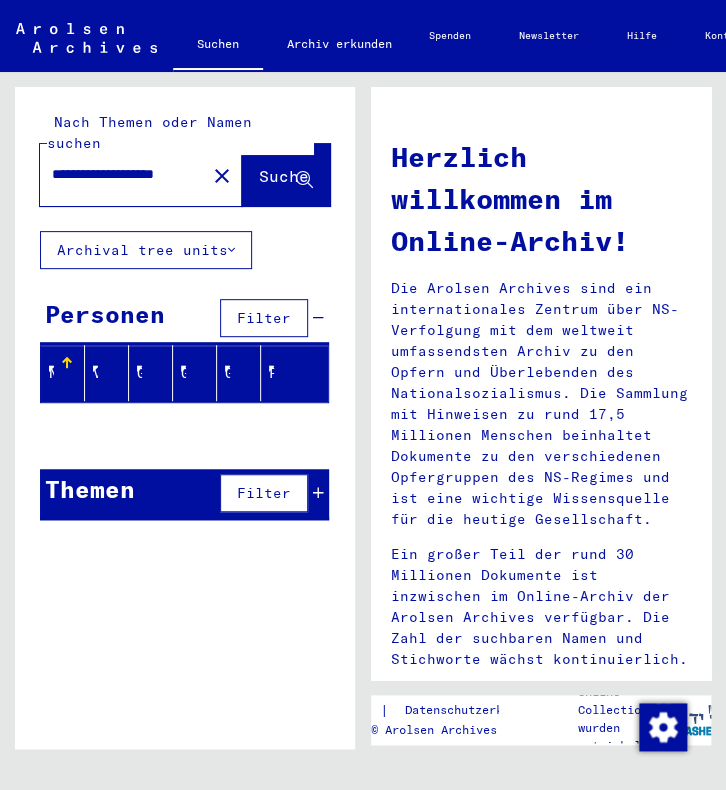 type on "**********" 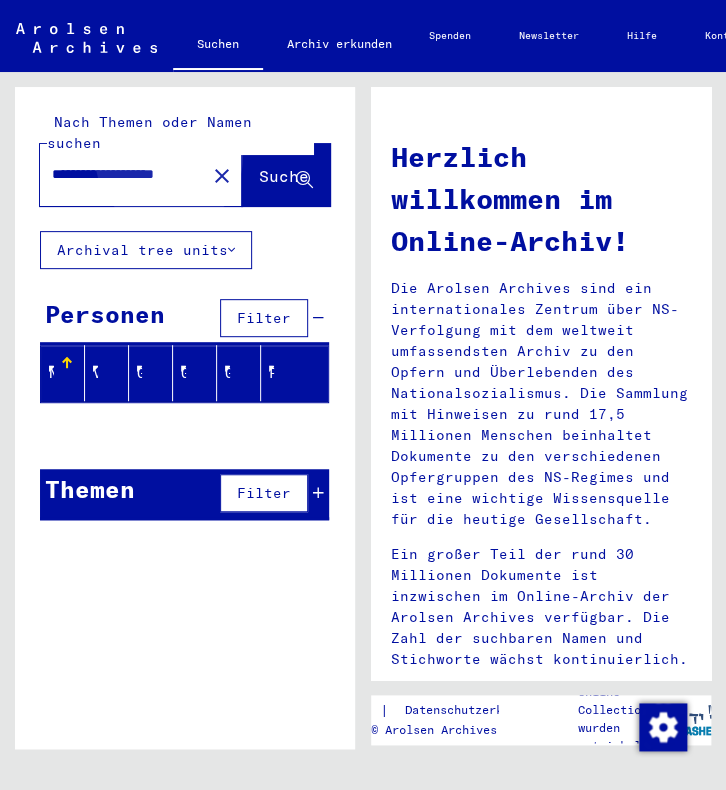 click on "Suche" 